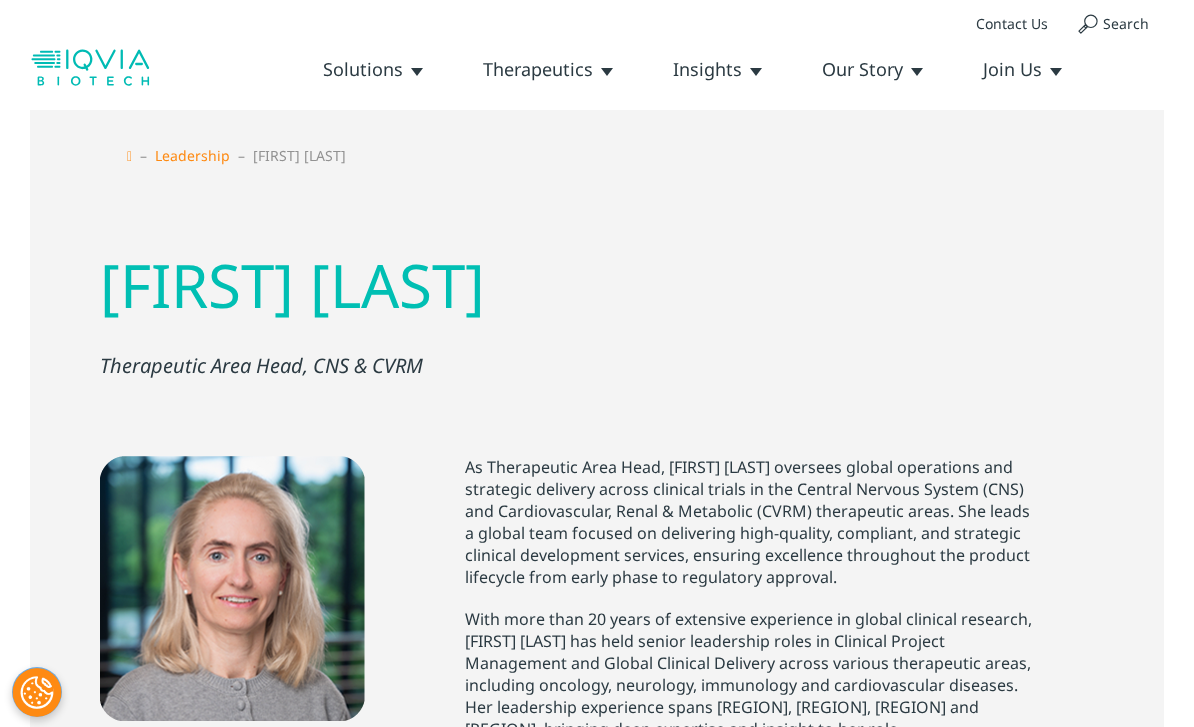 scroll, scrollTop: 0, scrollLeft: 0, axis: both 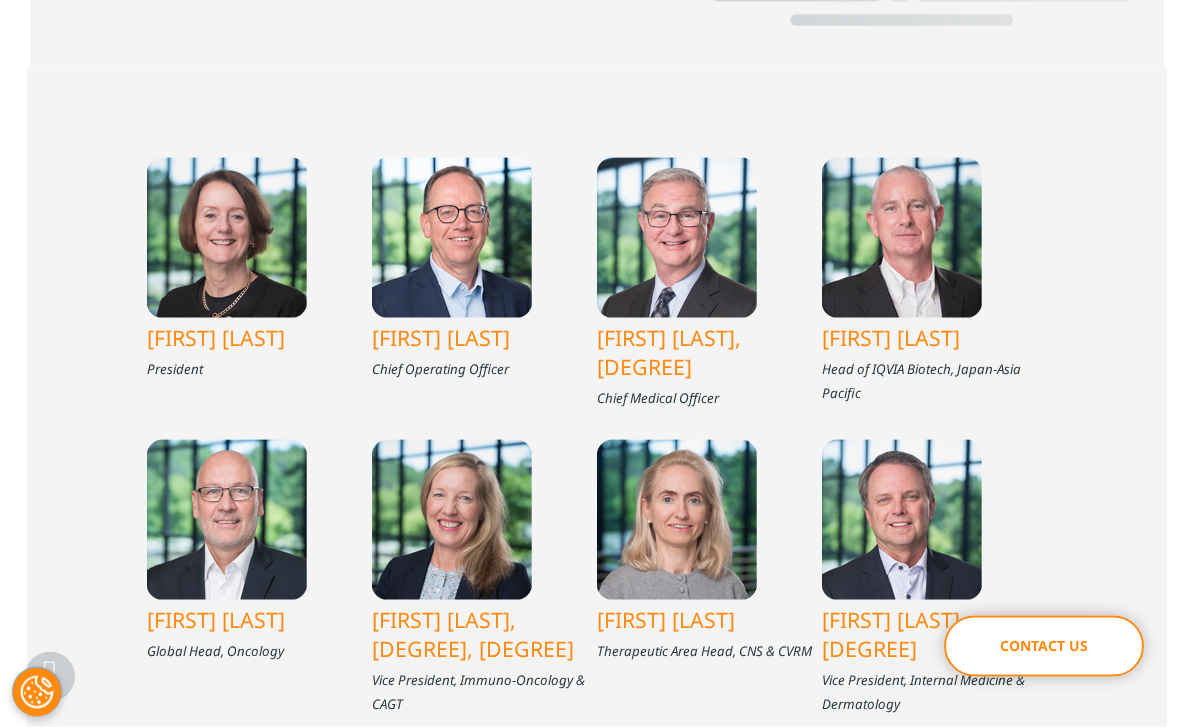 click at bounding box center (227, 238) 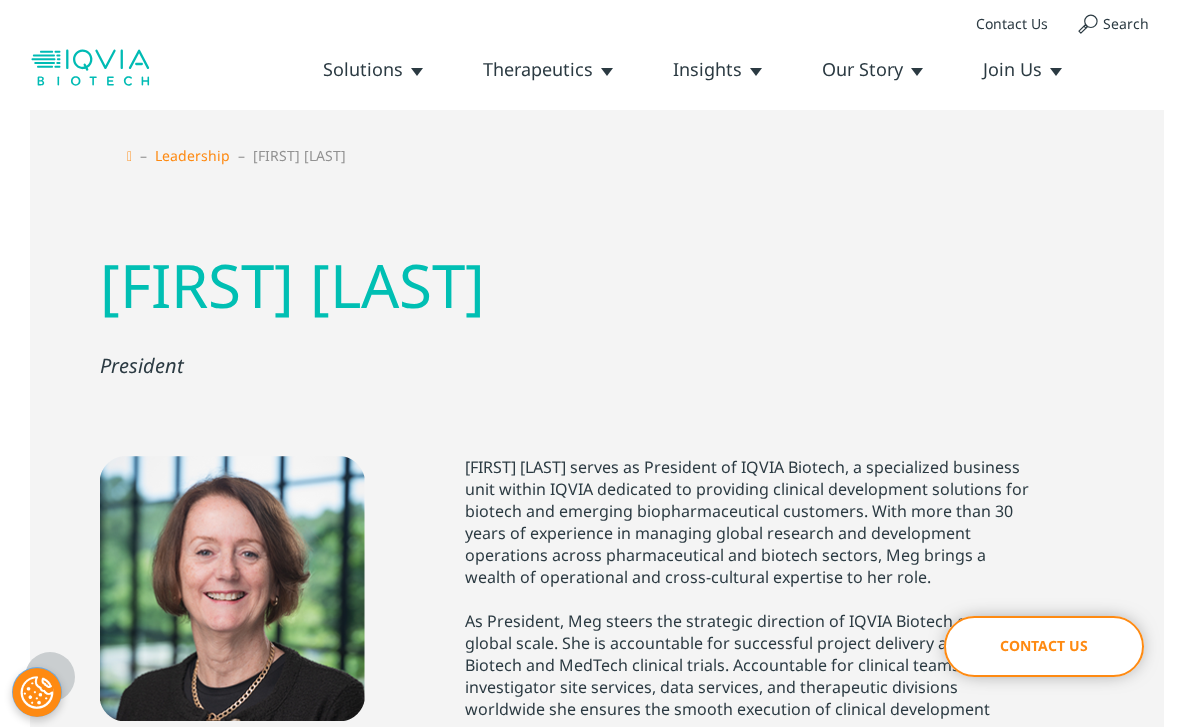 scroll, scrollTop: 467, scrollLeft: 0, axis: vertical 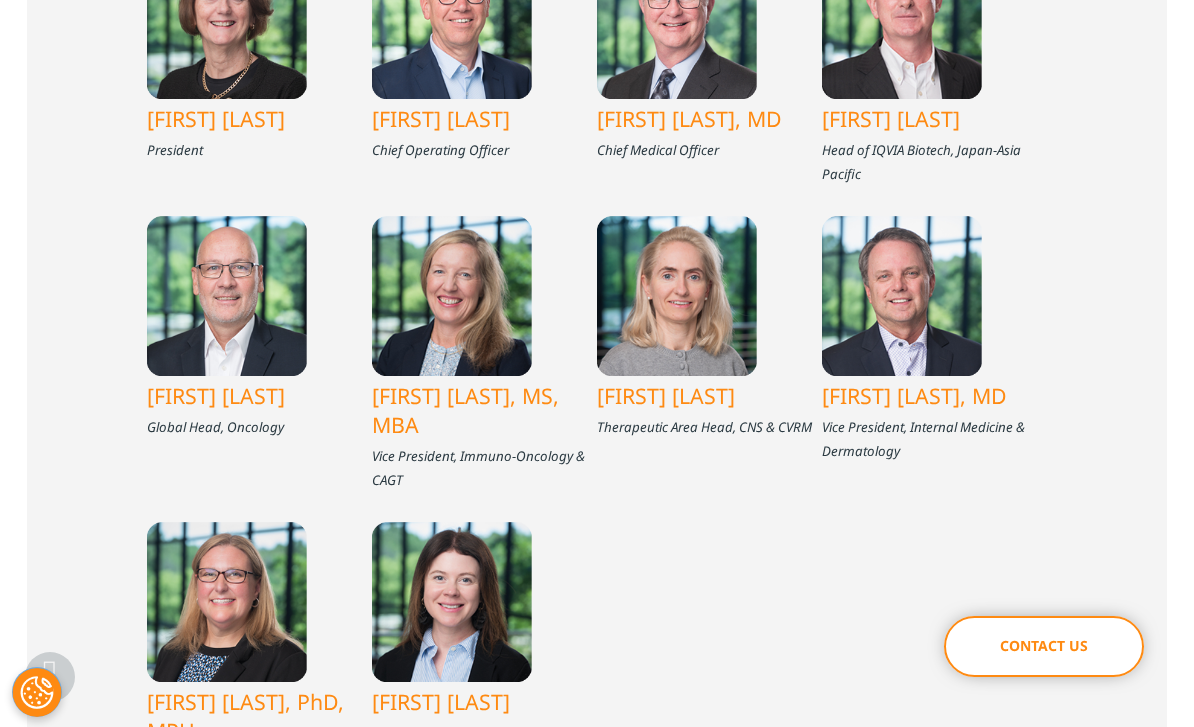 click on "Therapeutic Area Head, CNS & CVRM" at bounding box center [709, 427] 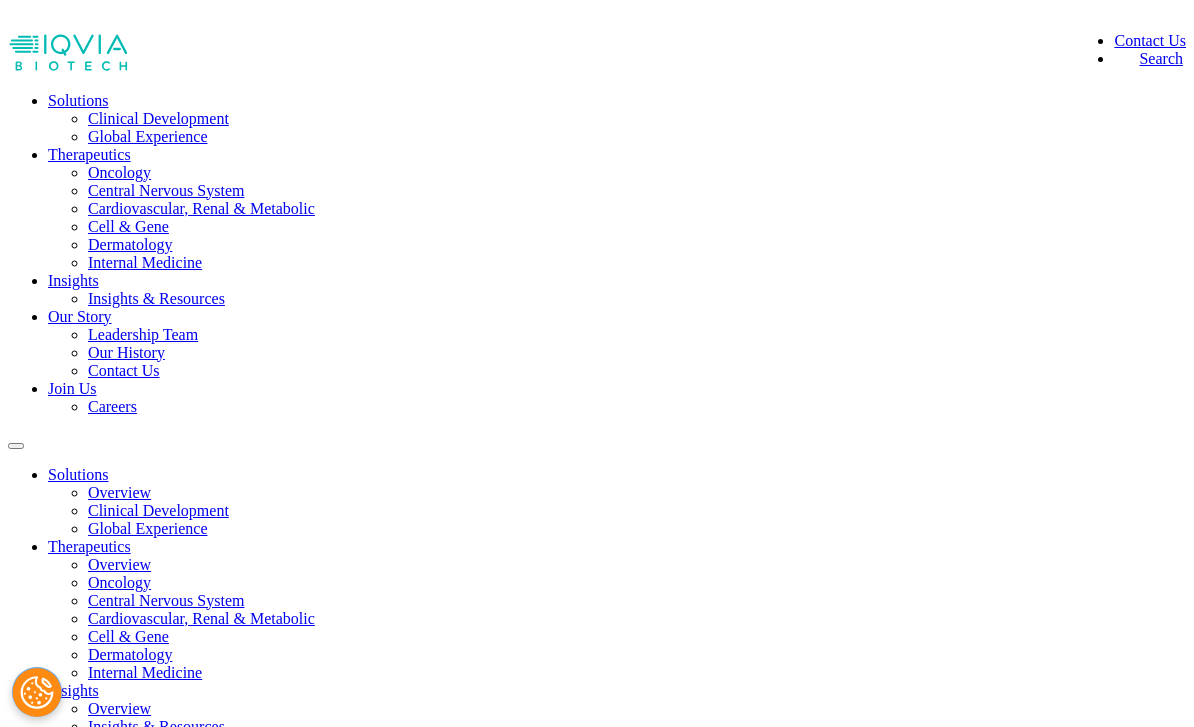 scroll, scrollTop: 0, scrollLeft: 0, axis: both 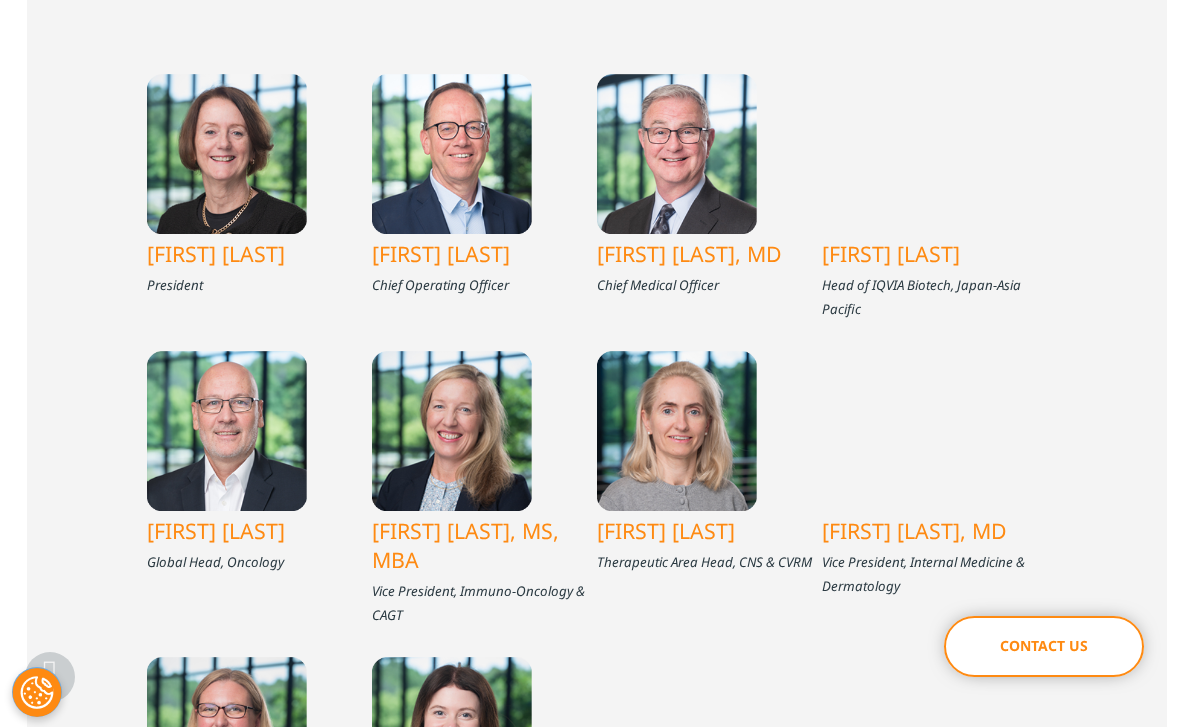 click on "[FIRST] [LAST]" at bounding box center (709, 530) 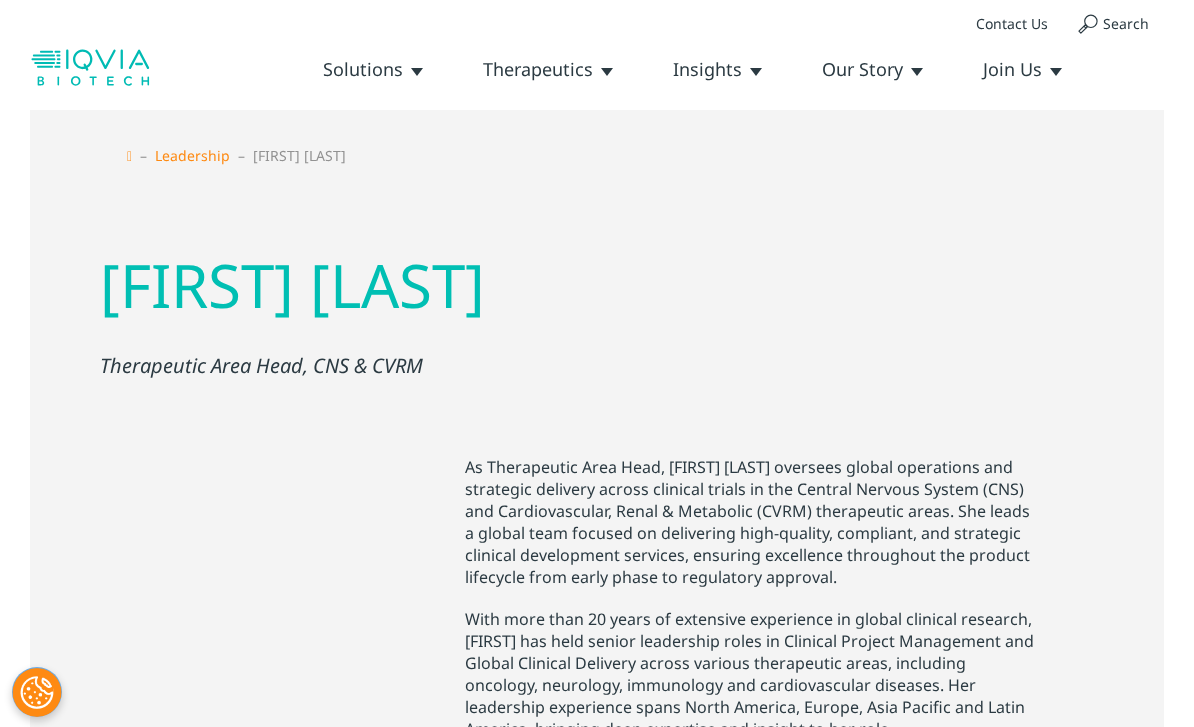 scroll, scrollTop: 0, scrollLeft: 0, axis: both 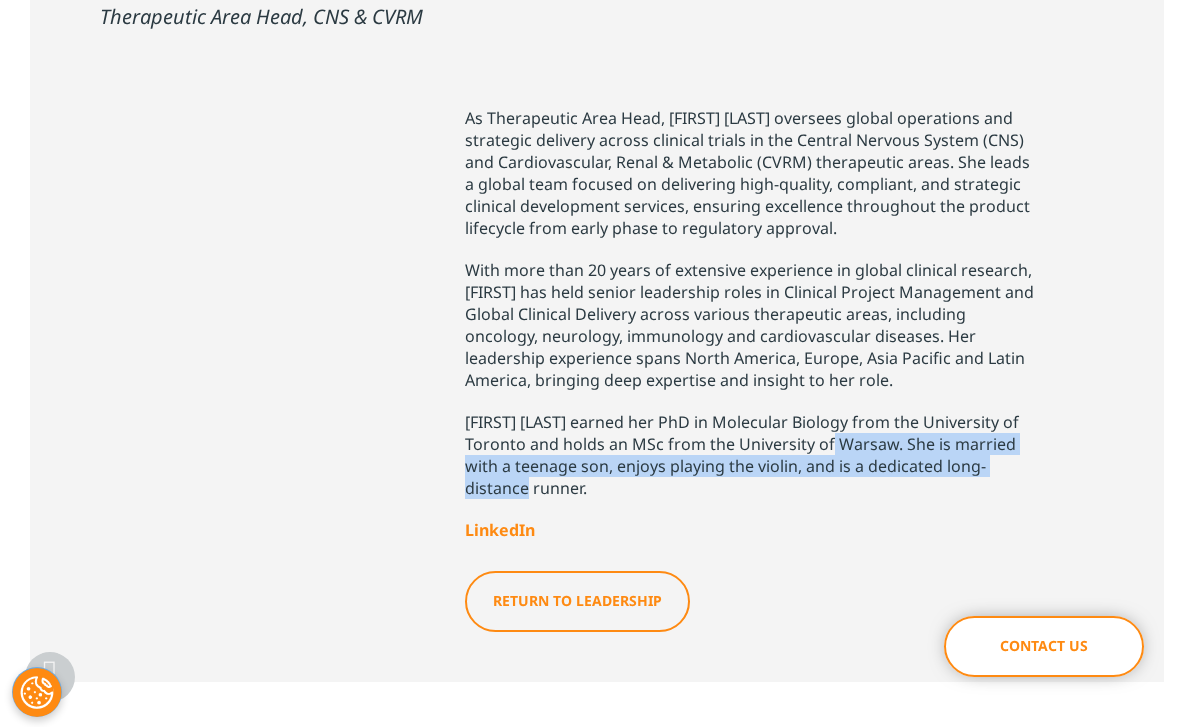 click on "Return to LEADERSHIP" at bounding box center [597, 586] 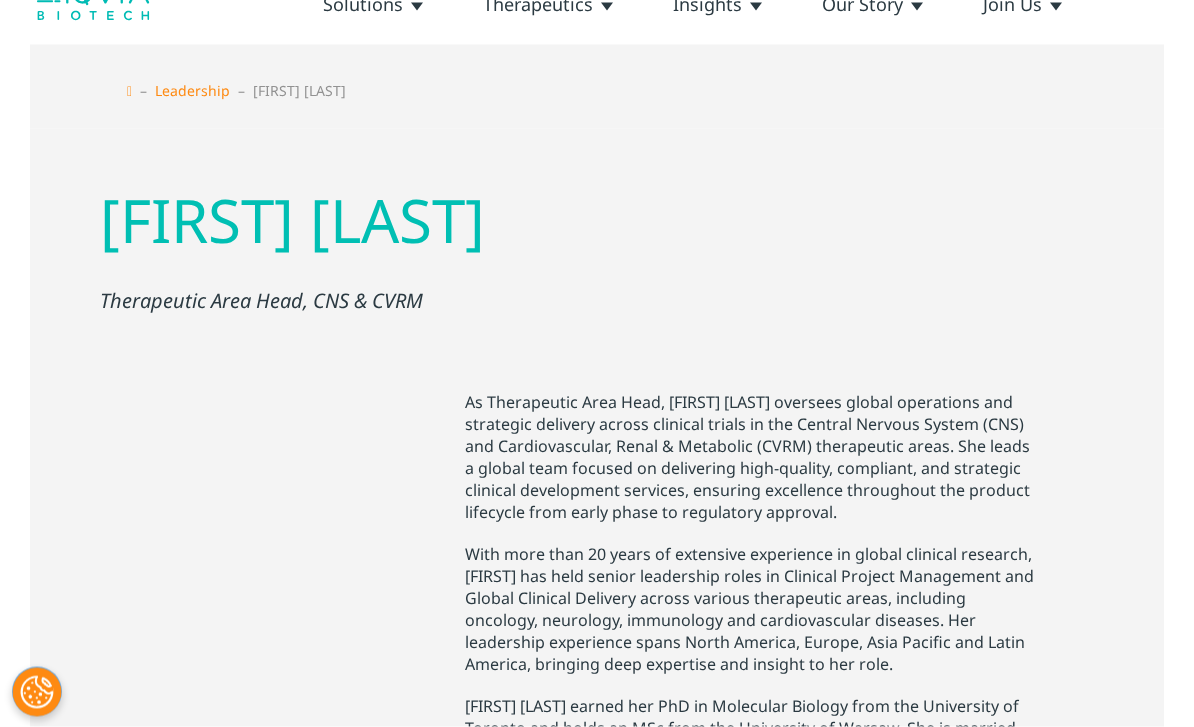 scroll, scrollTop: 0, scrollLeft: 0, axis: both 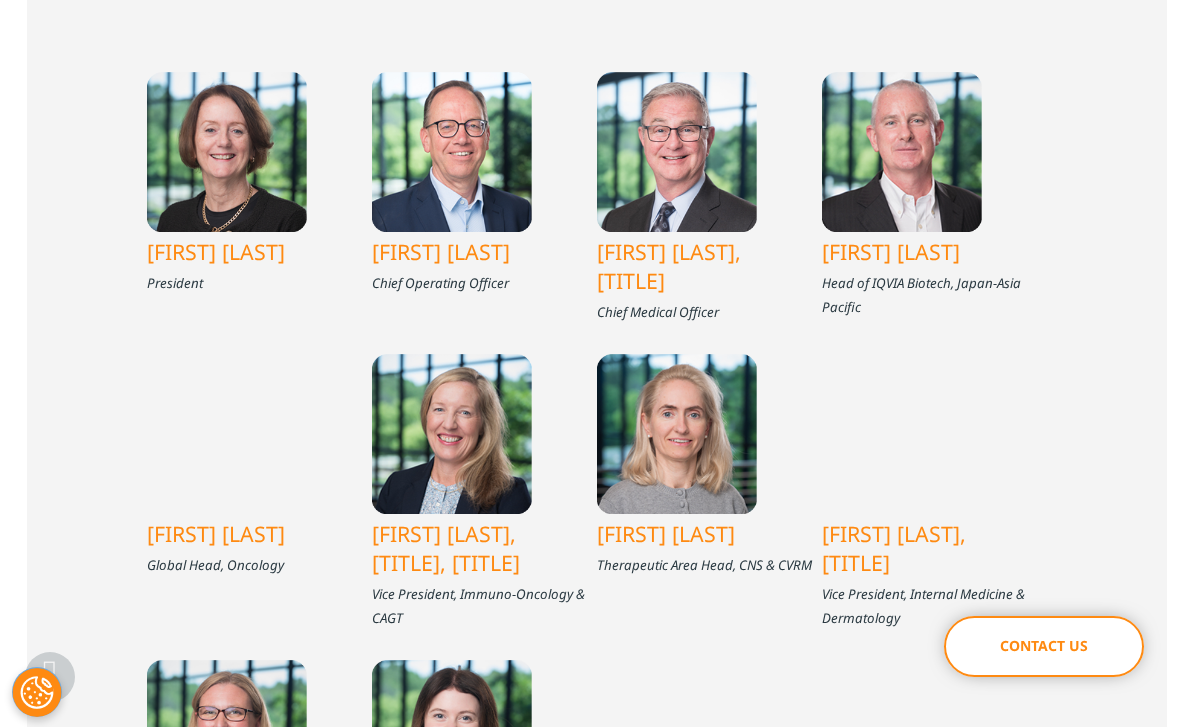 click on "Gijsbert Veerman" at bounding box center [484, 251] 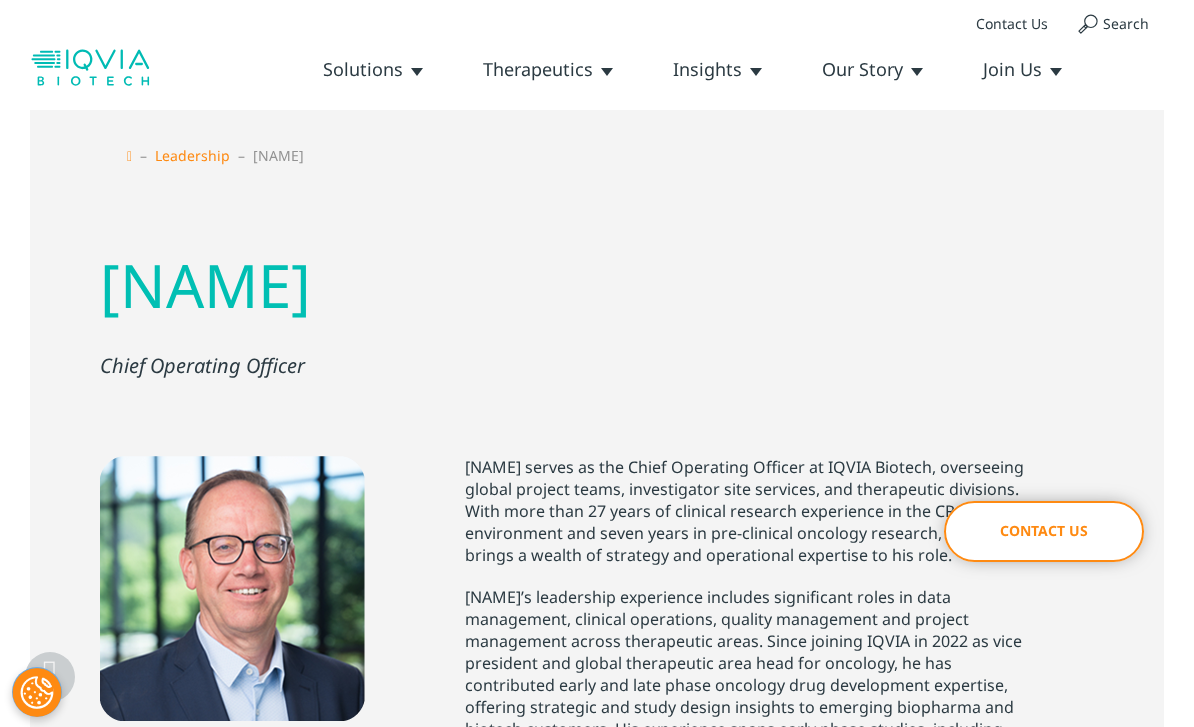 scroll, scrollTop: 554, scrollLeft: 0, axis: vertical 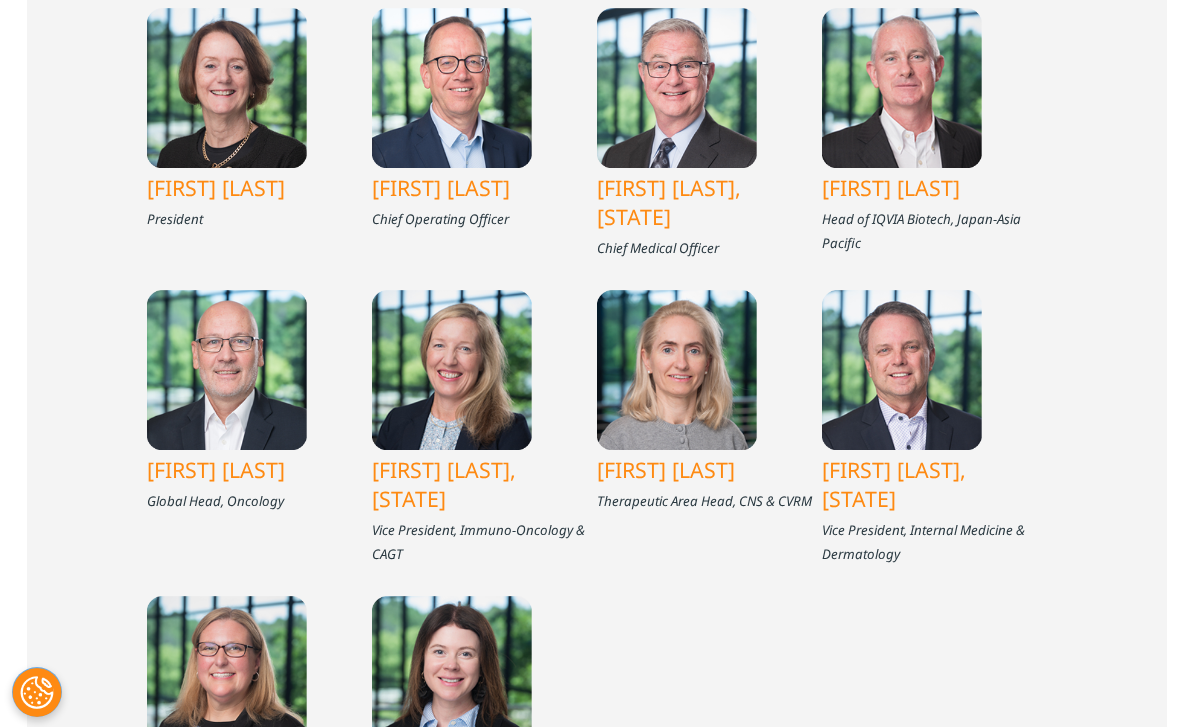 click on "[FIRST] [LAST]" at bounding box center (709, 469) 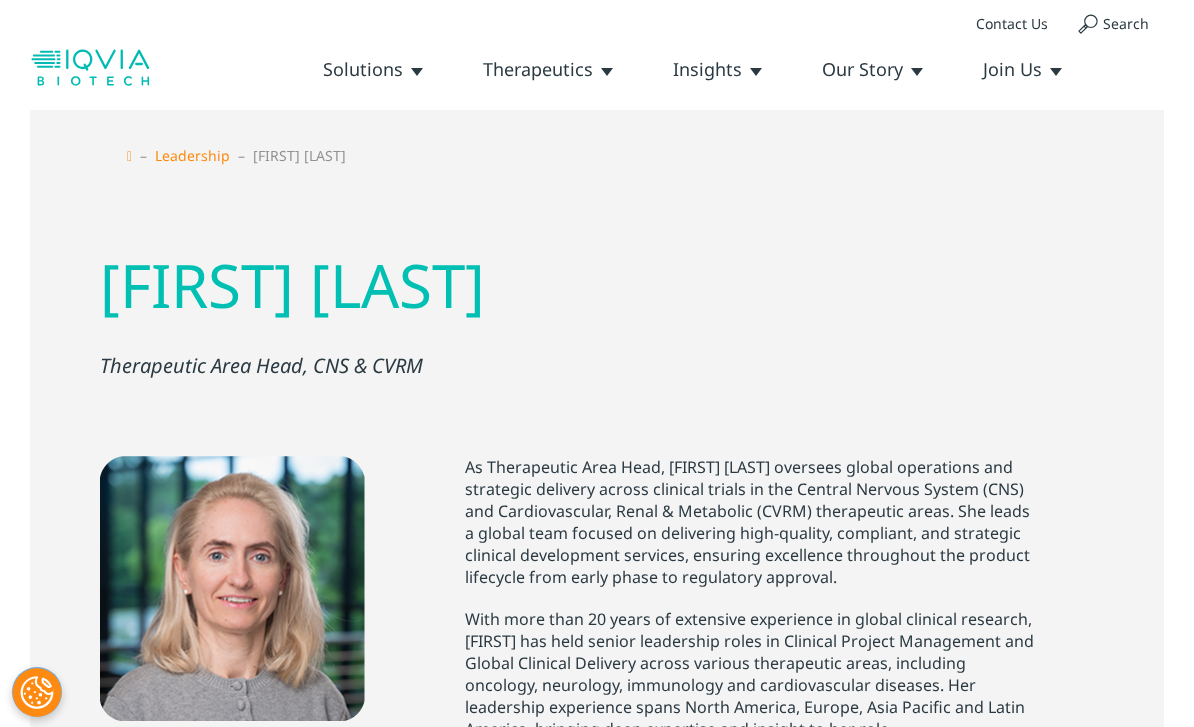 scroll, scrollTop: 332, scrollLeft: 0, axis: vertical 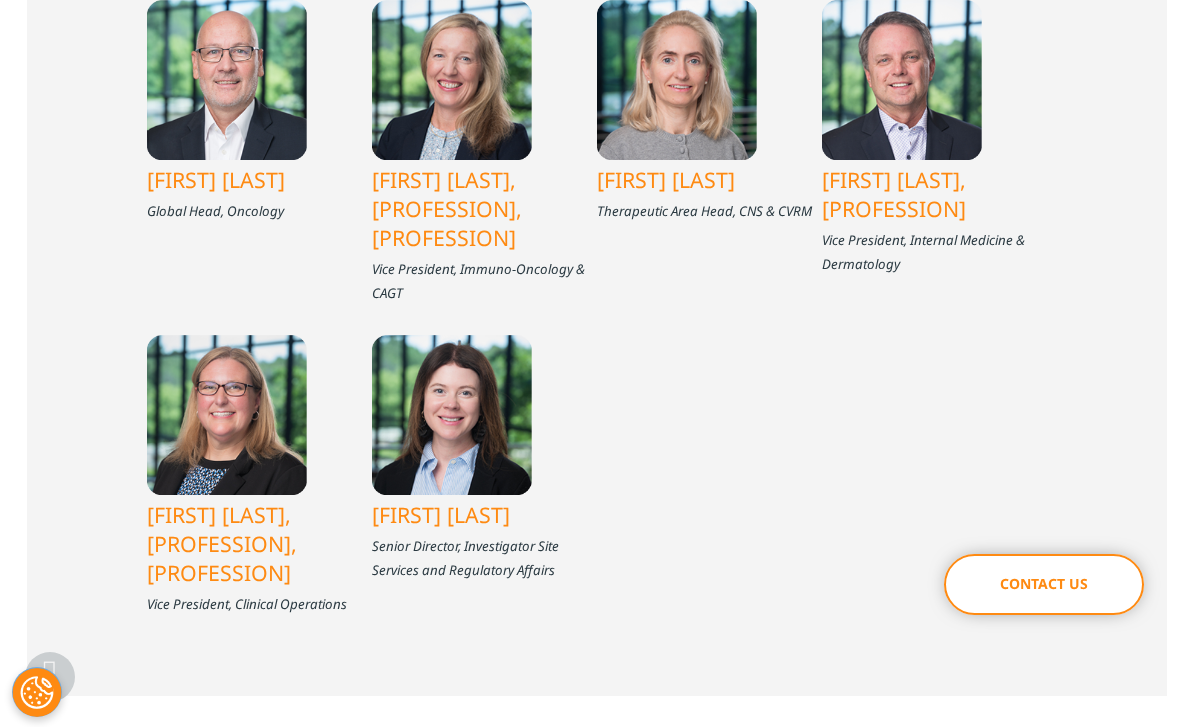 click on "[FIRST] [LAST]" at bounding box center (484, 514) 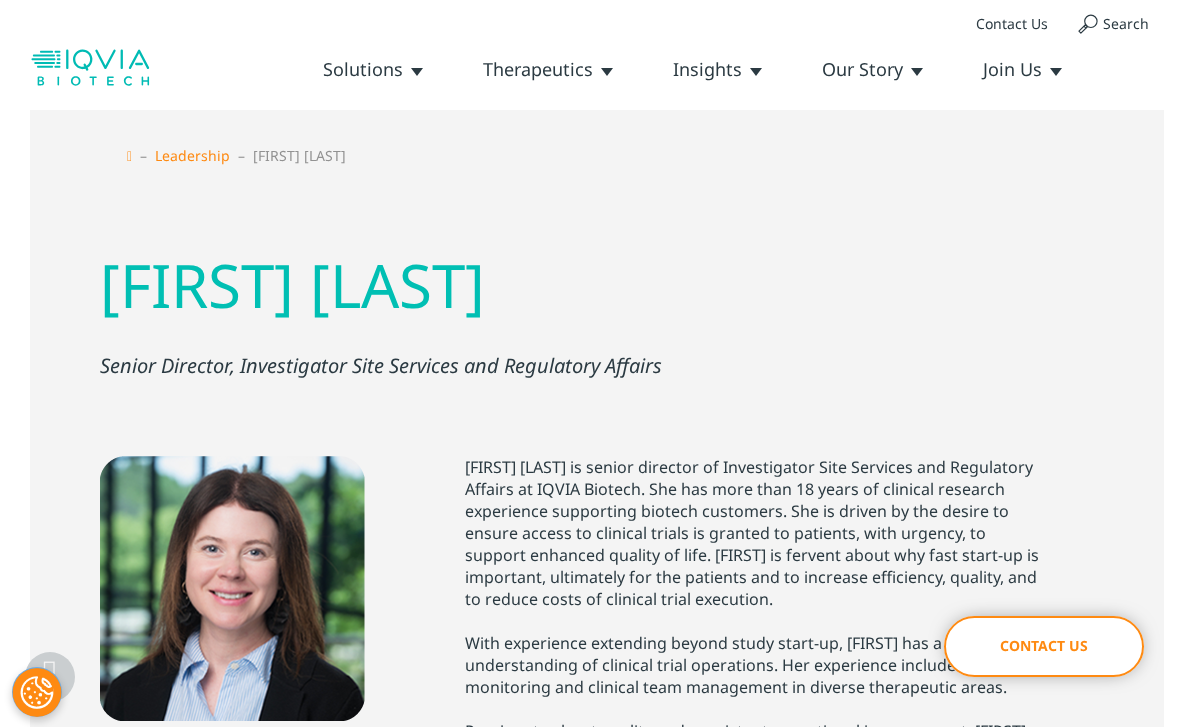 scroll, scrollTop: 442, scrollLeft: 0, axis: vertical 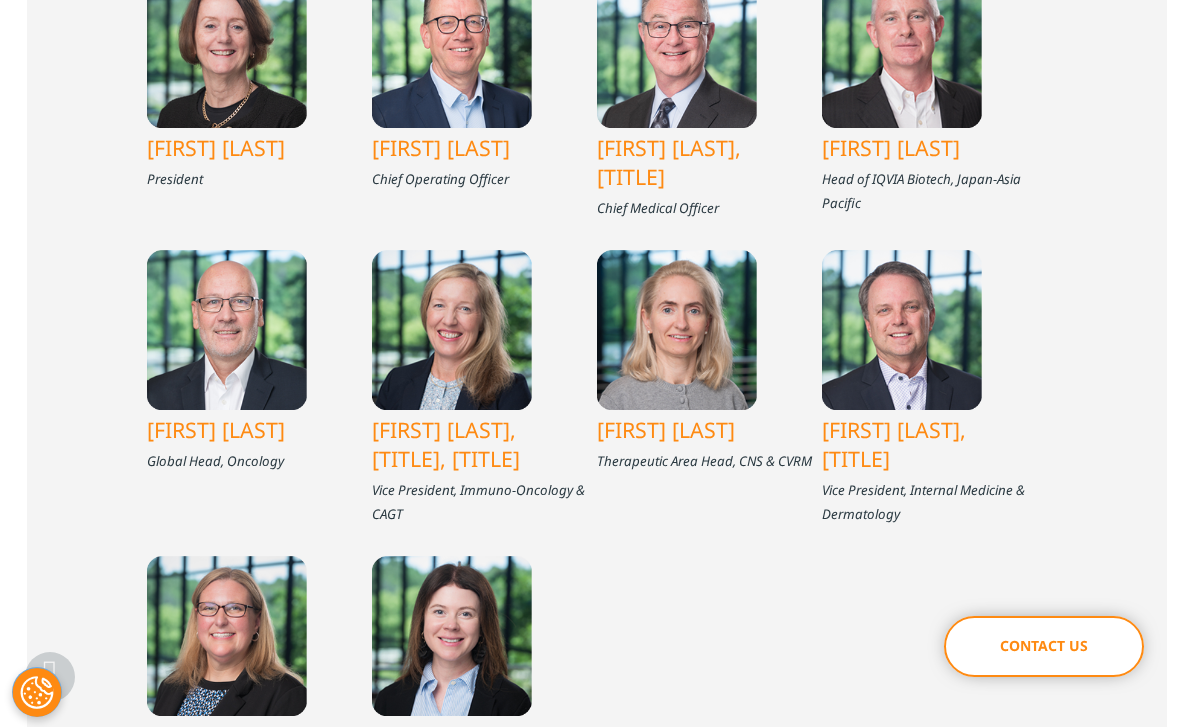 click on "[FIRST] [LAST], MS, MBA" at bounding box center [484, 444] 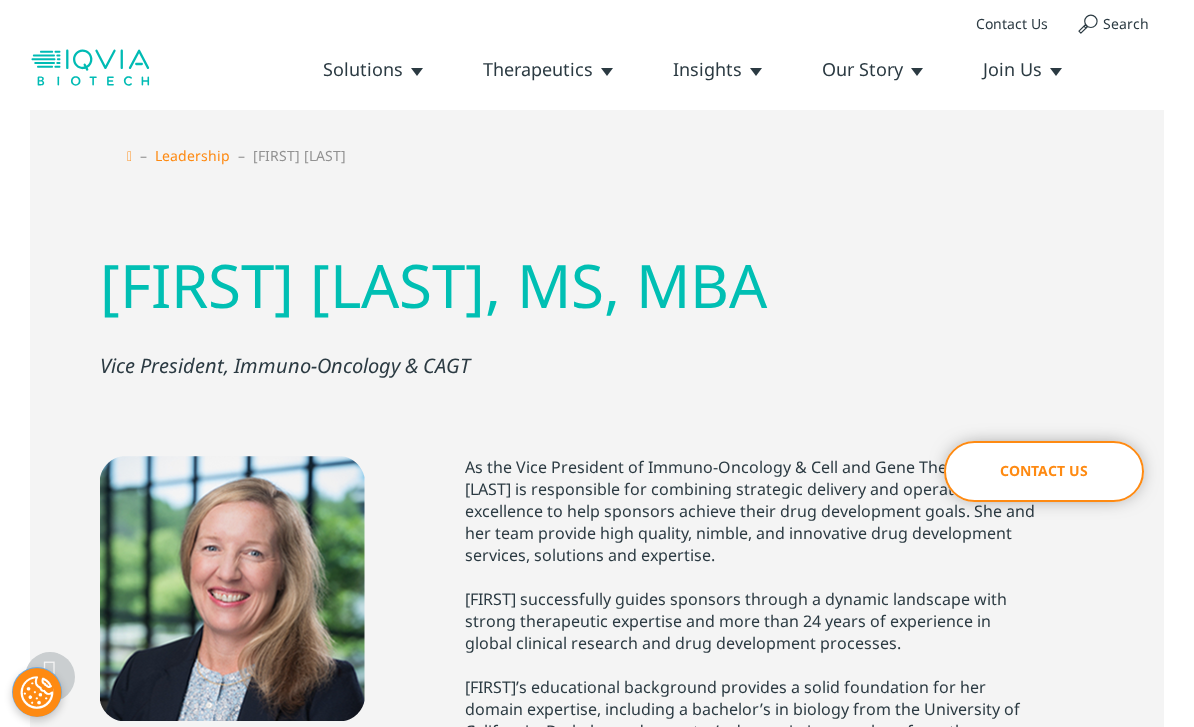 scroll, scrollTop: 580, scrollLeft: 0, axis: vertical 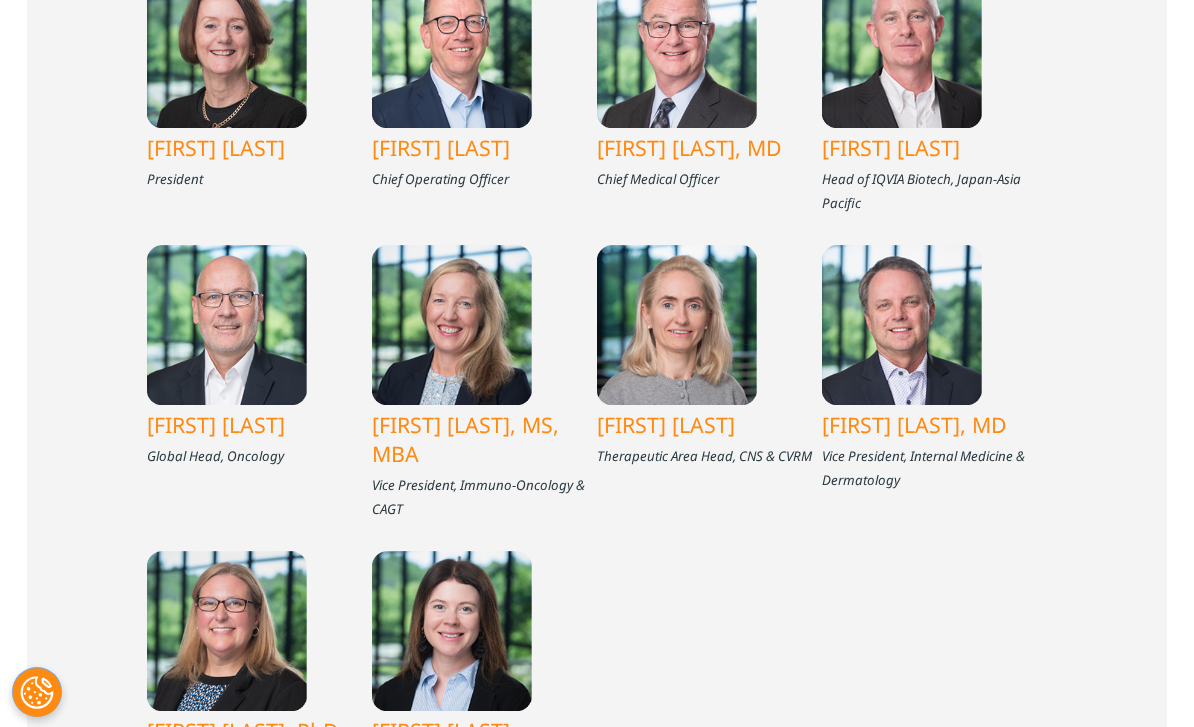 click on "[FIRST] [LAST]" at bounding box center (259, 147) 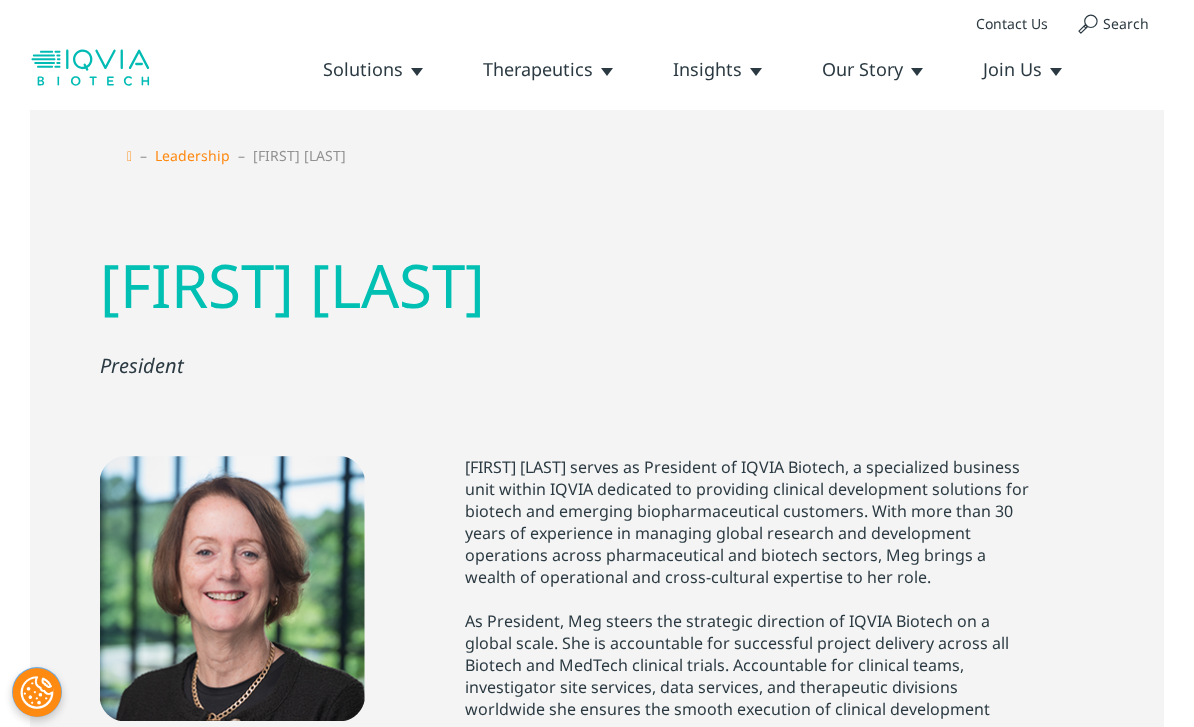 scroll, scrollTop: 305, scrollLeft: 0, axis: vertical 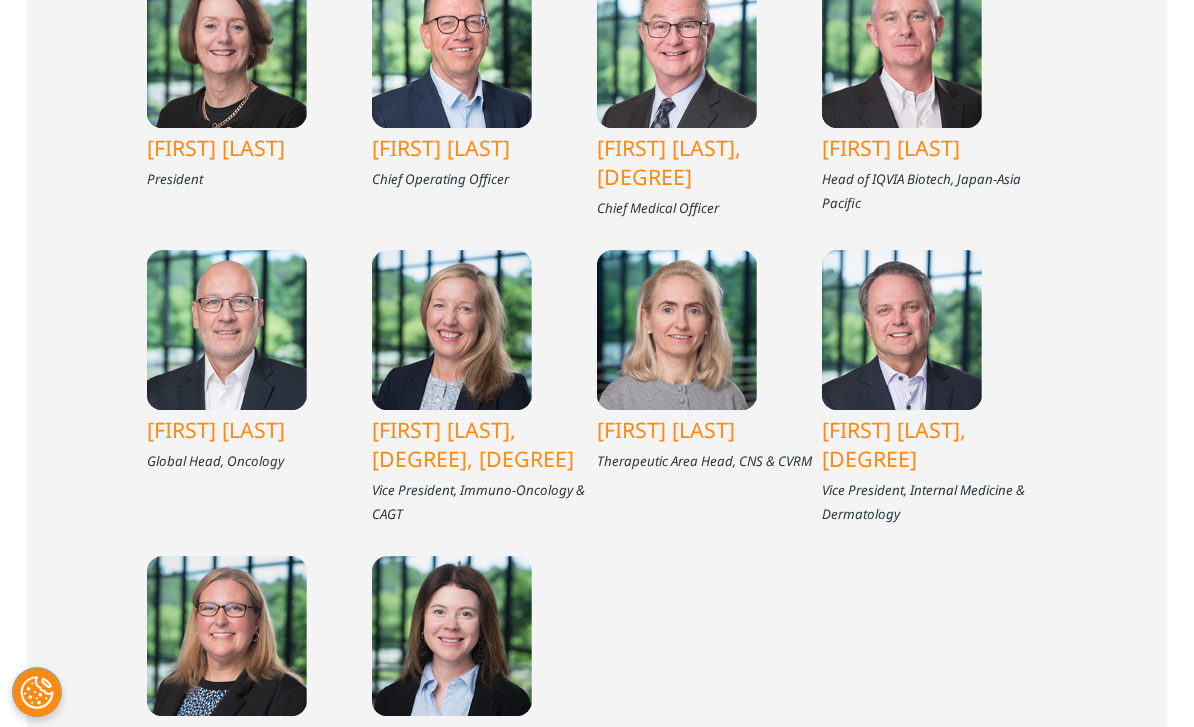click on "[FIRST] [LAST]" at bounding box center (484, 147) 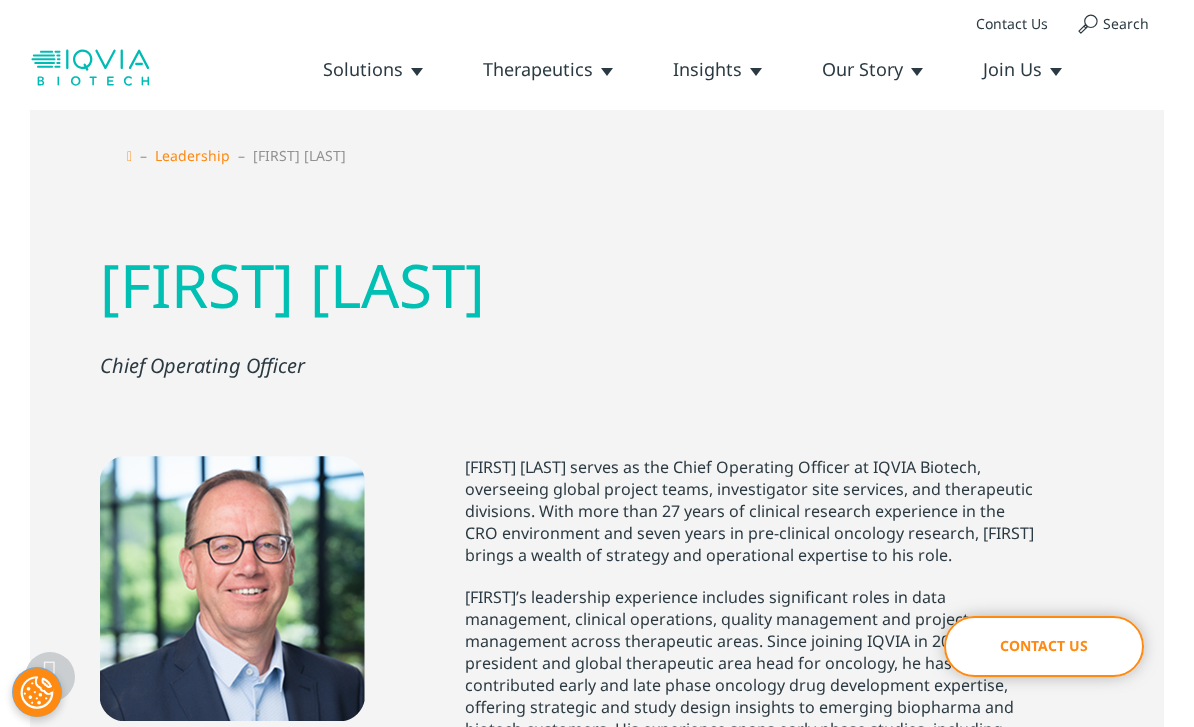 scroll, scrollTop: 383, scrollLeft: 0, axis: vertical 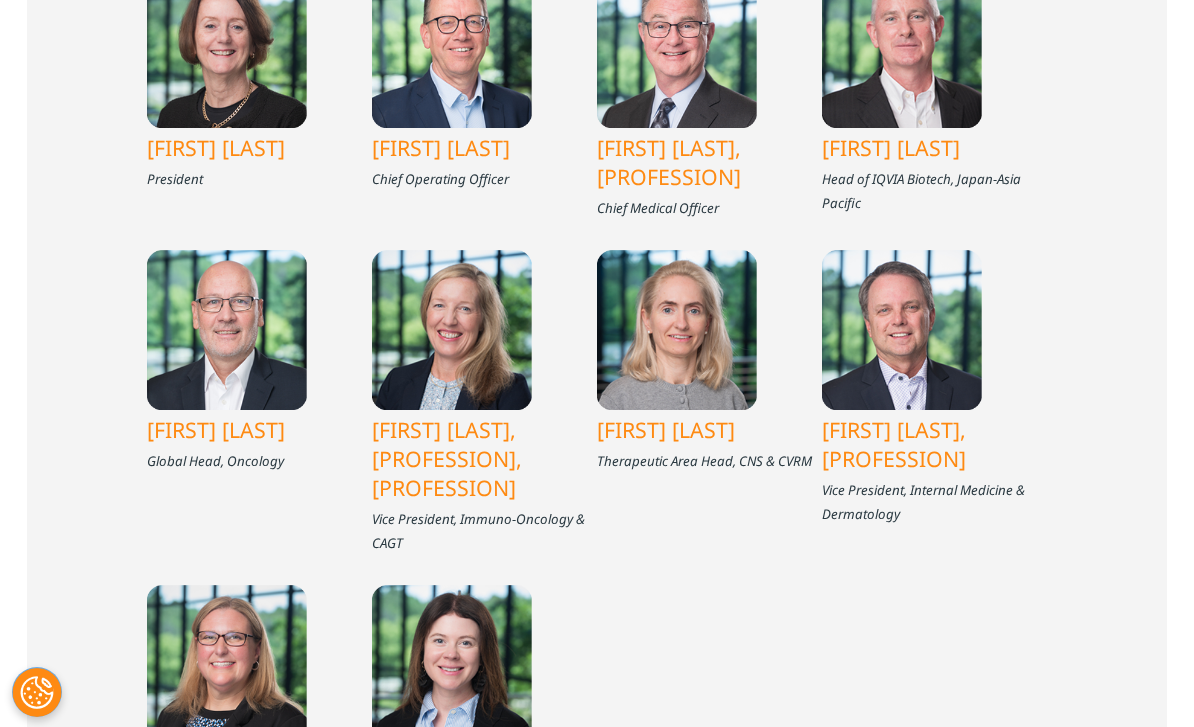 click on "[FIRST] [LAST]" at bounding box center (484, 147) 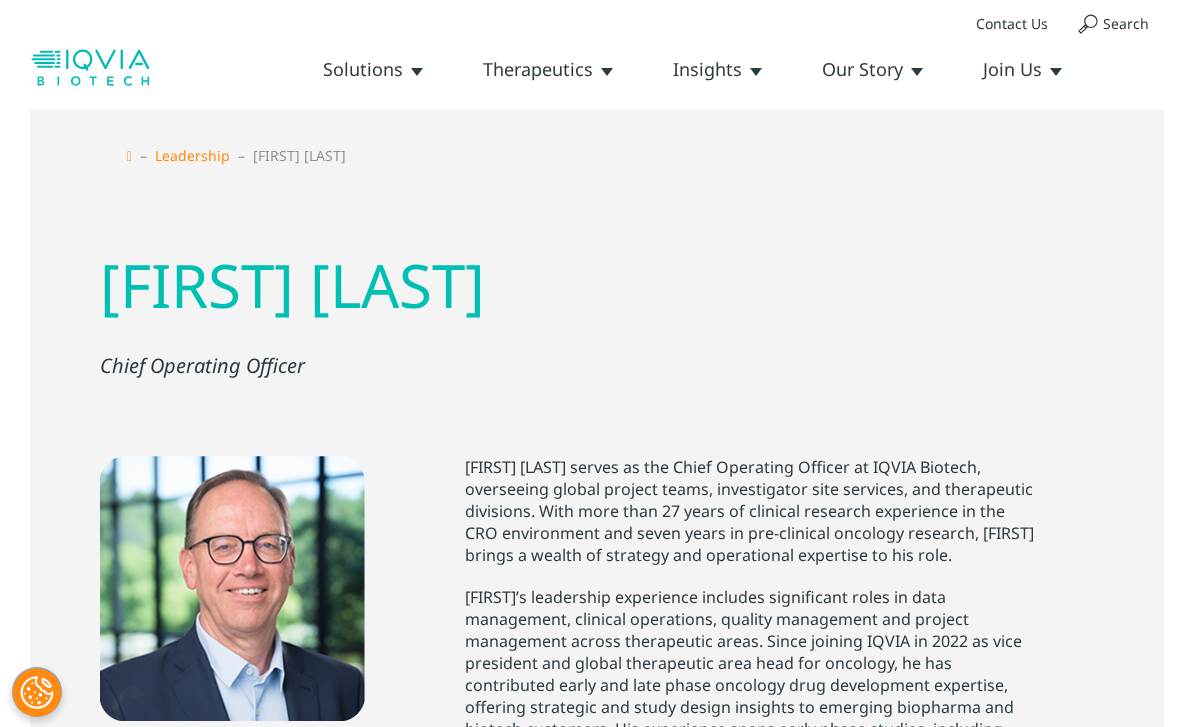 scroll, scrollTop: 323, scrollLeft: 0, axis: vertical 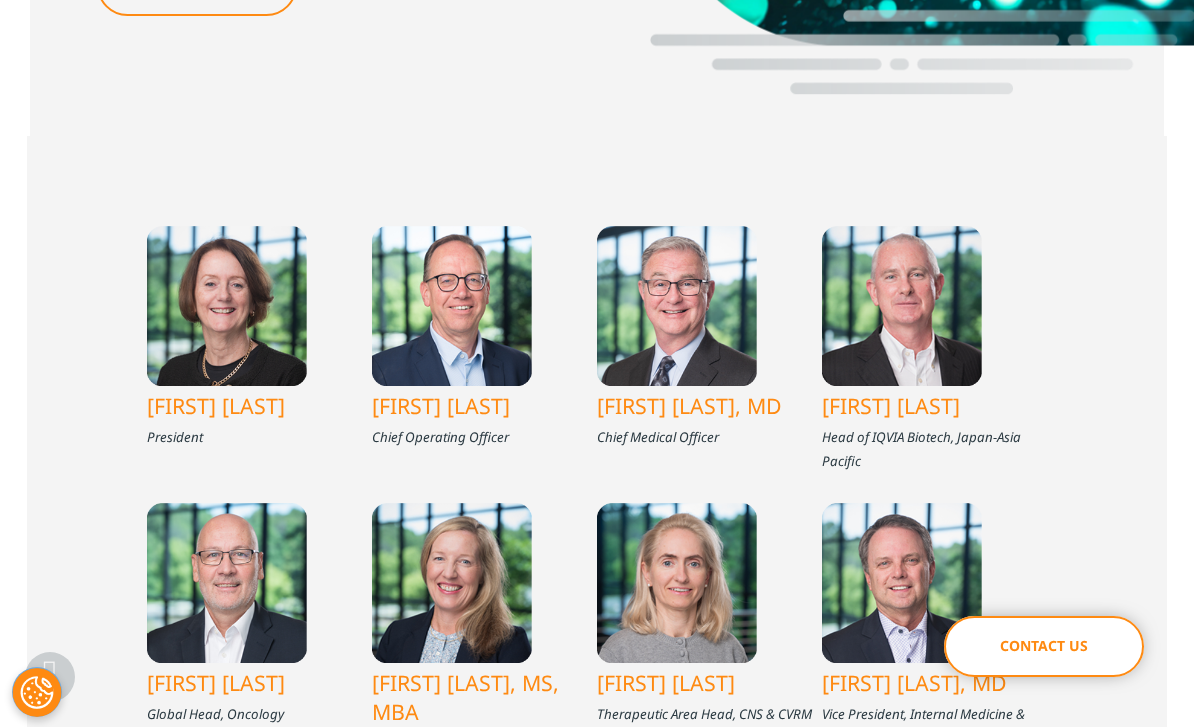 click on "[FIRST] [LAST]" at bounding box center [934, 405] 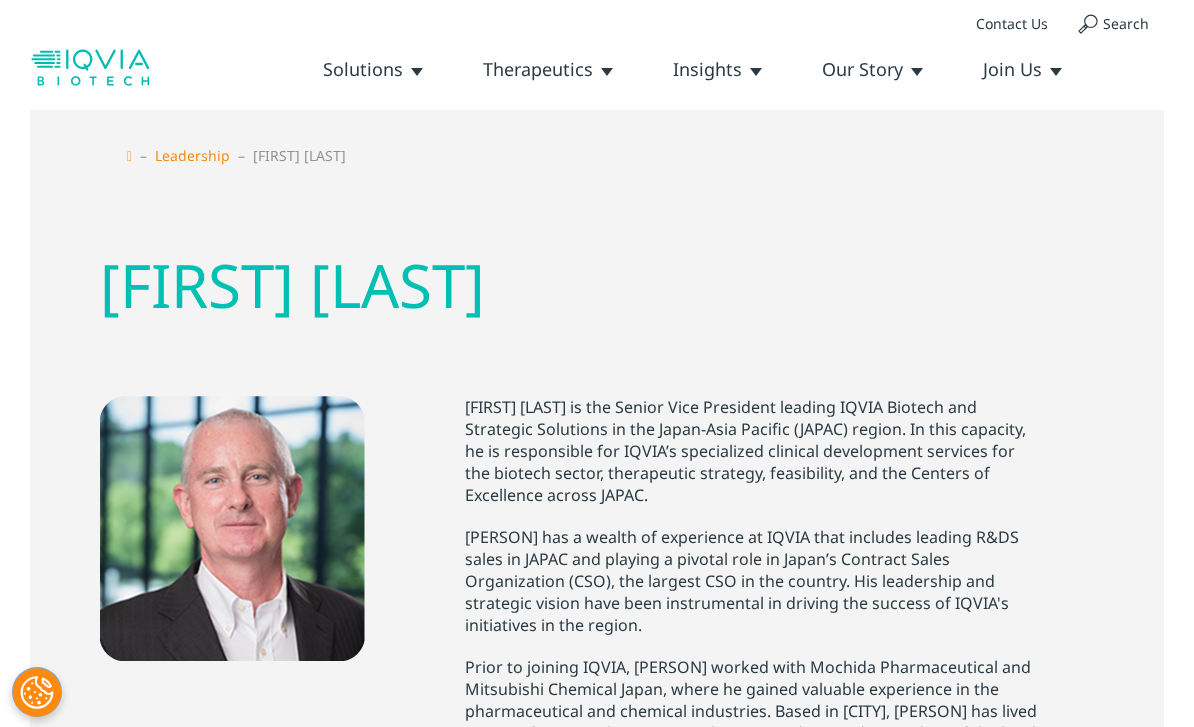 scroll, scrollTop: 138, scrollLeft: 0, axis: vertical 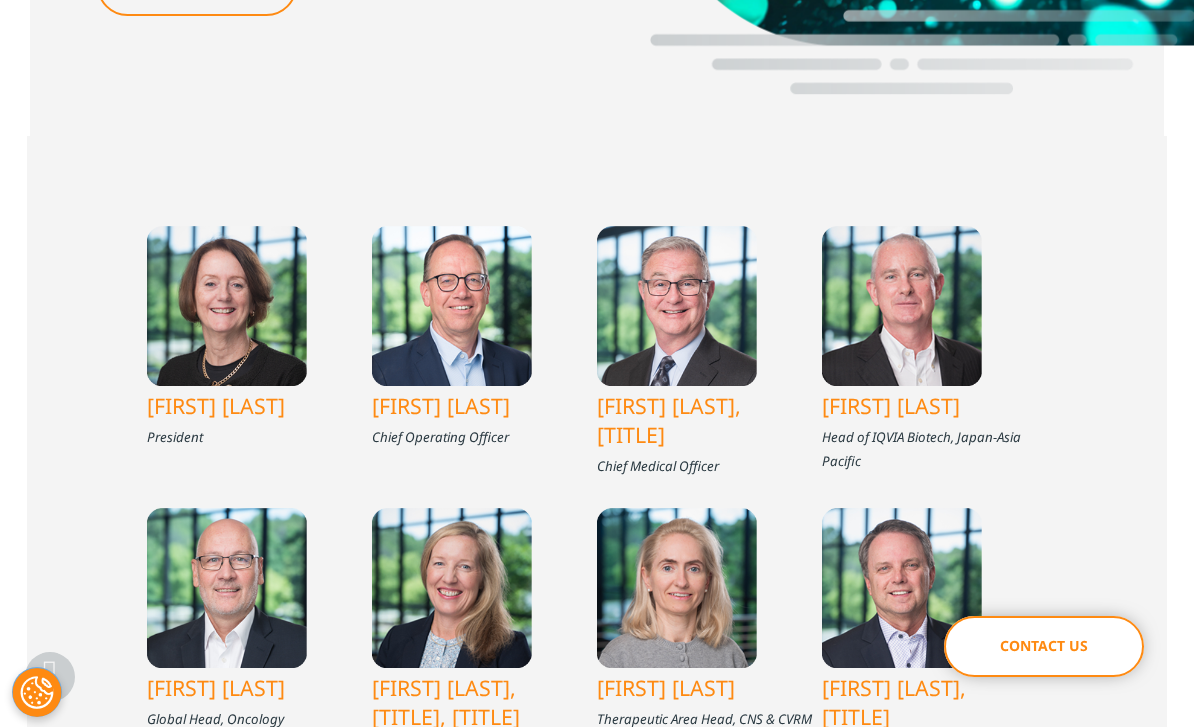 click on "[FIRST] [LAST], [DEGREE]" at bounding box center (709, 420) 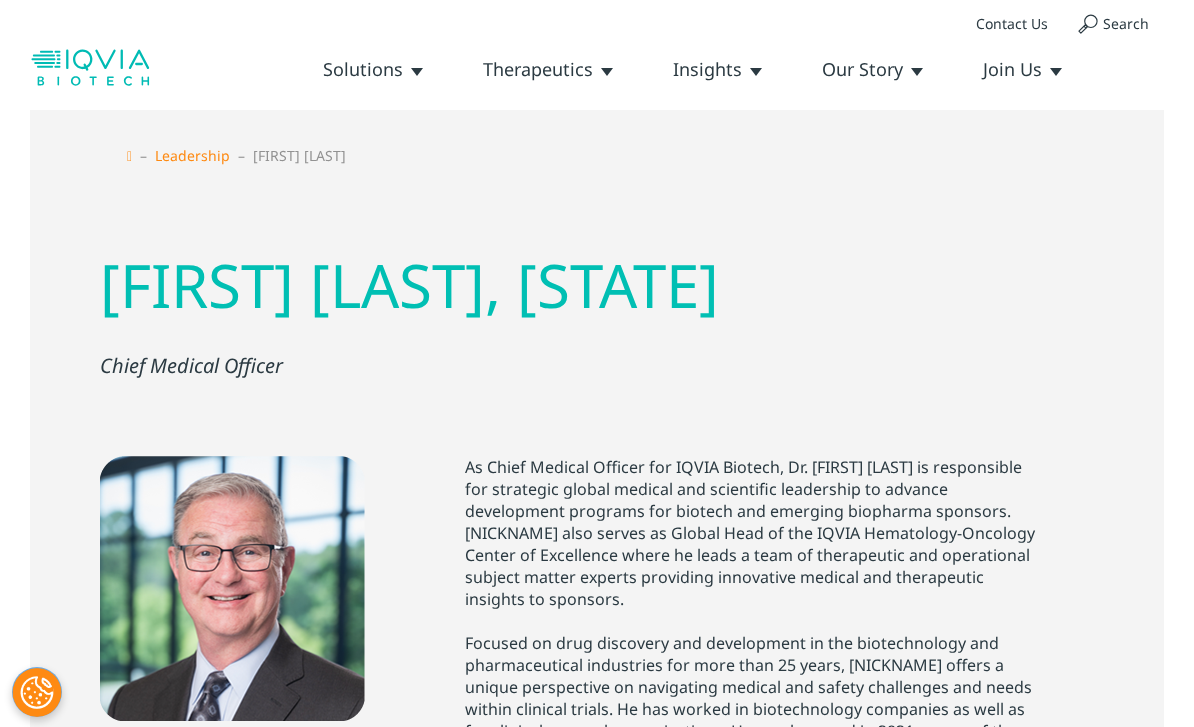 scroll, scrollTop: 371, scrollLeft: 0, axis: vertical 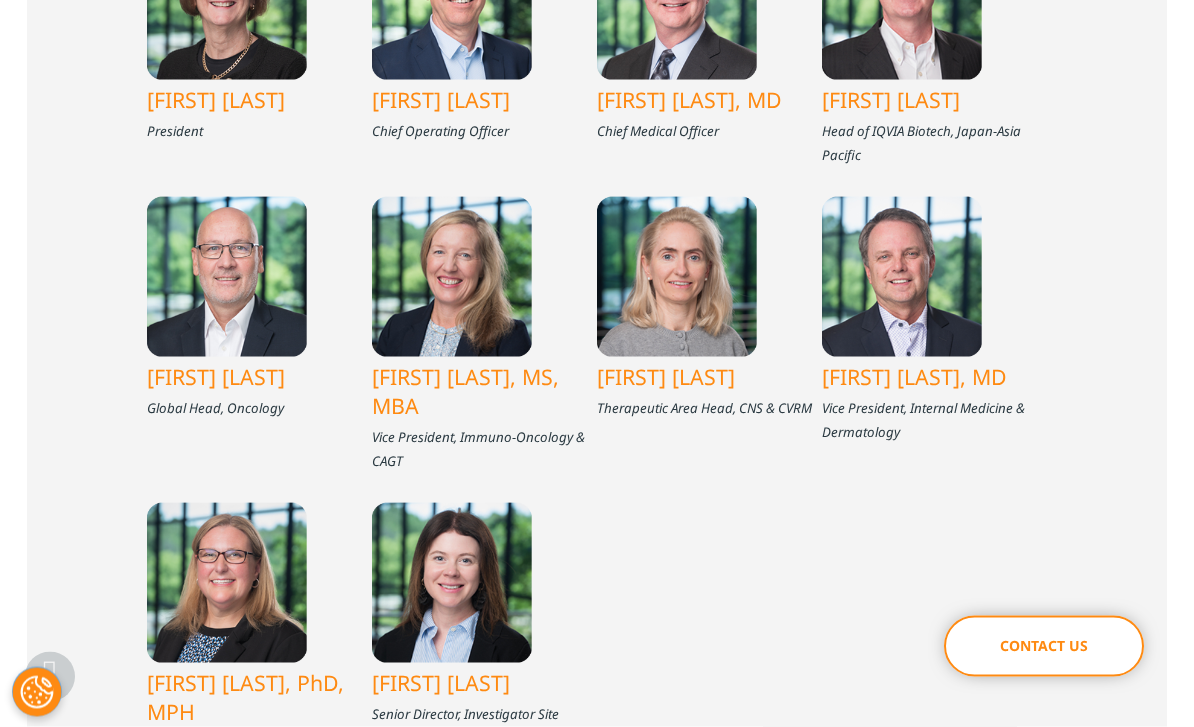 click on "[FIRST] [LAST]" at bounding box center [709, 376] 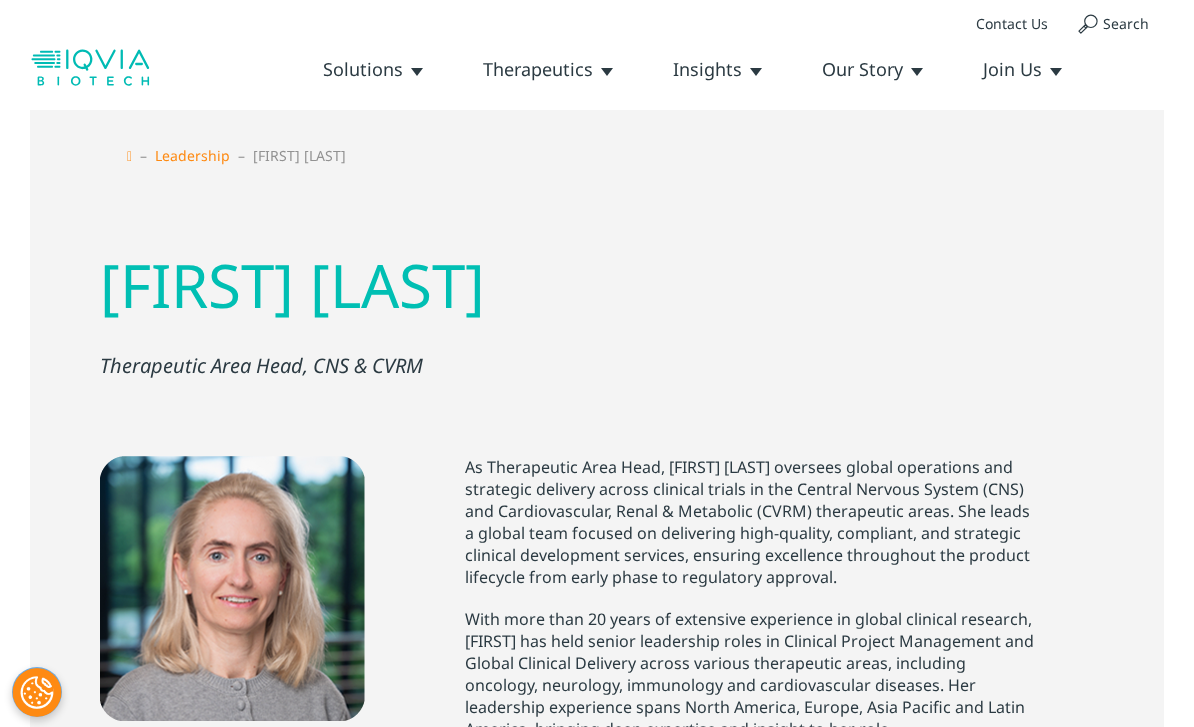 scroll, scrollTop: 0, scrollLeft: 0, axis: both 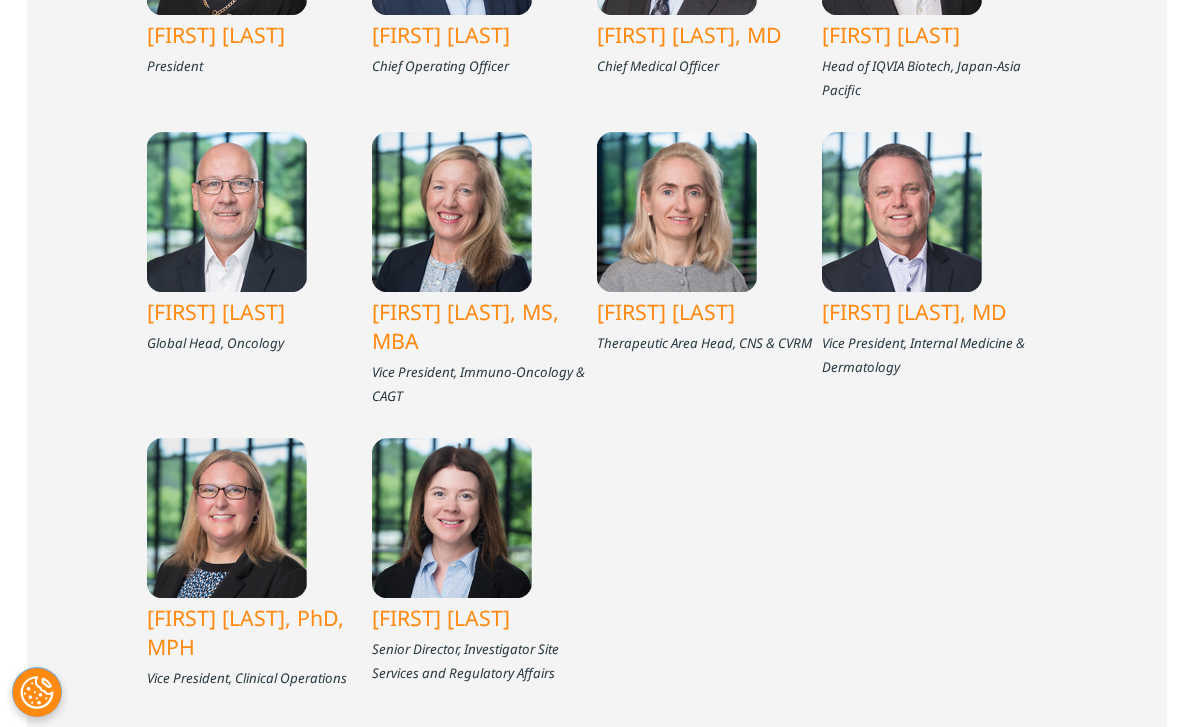 click on "[NAME] [LAST], MS, MBA" at bounding box center (484, 326) 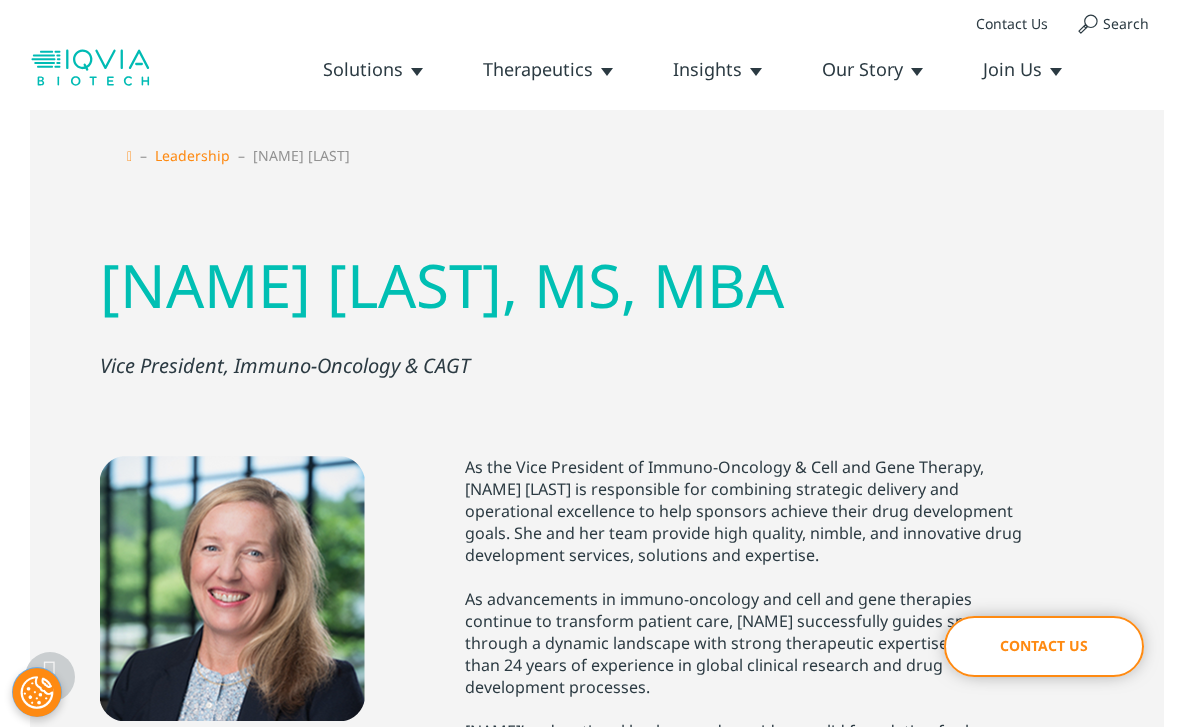 scroll, scrollTop: 318, scrollLeft: 0, axis: vertical 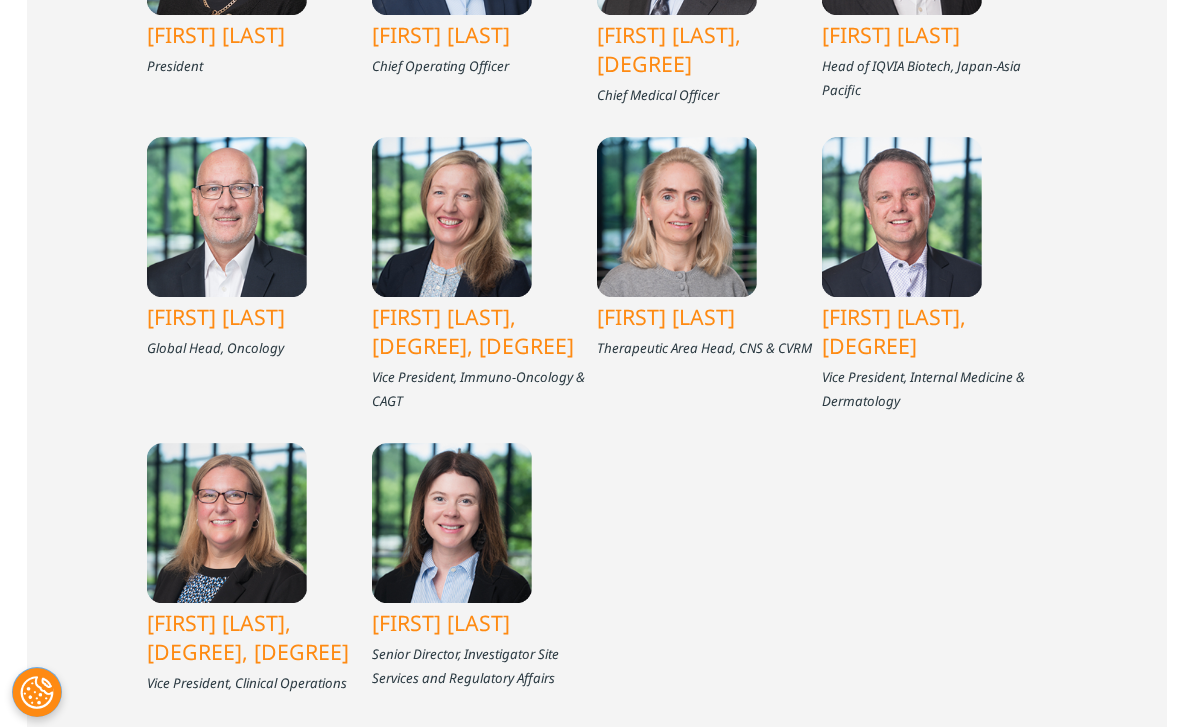 click on "[FIRST] [LAST]" at bounding box center (259, 316) 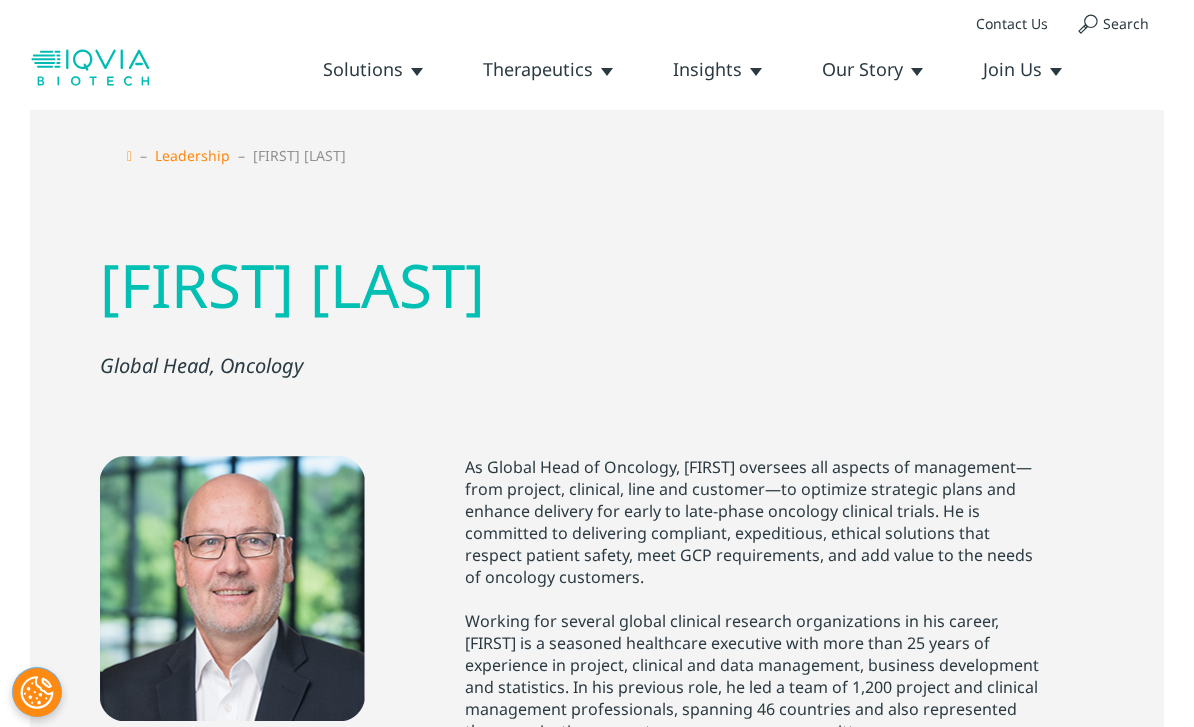 scroll, scrollTop: 139, scrollLeft: 0, axis: vertical 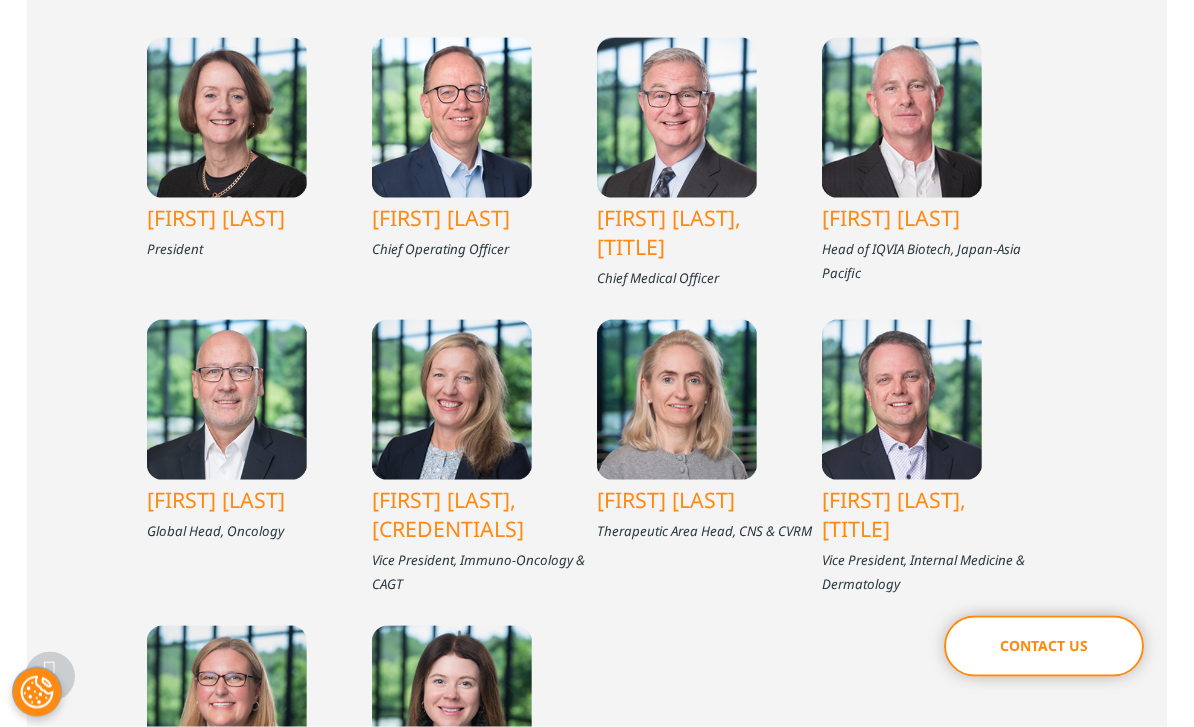 click on "Megan Hooton" at bounding box center [259, 217] 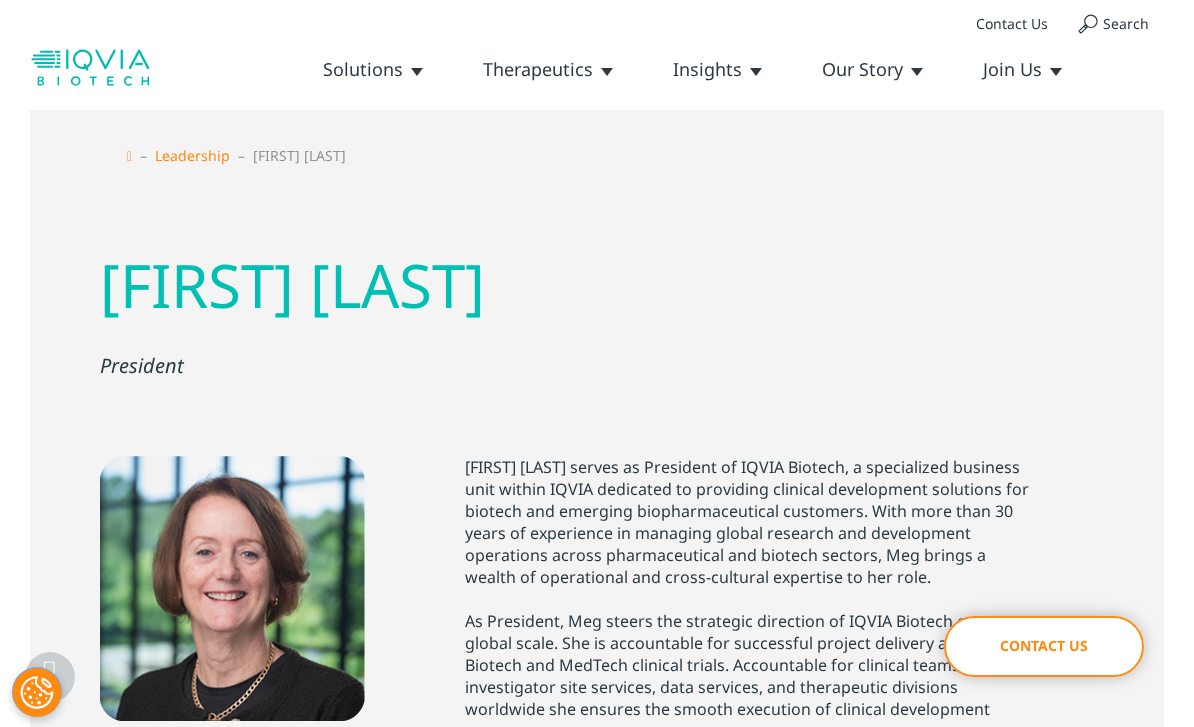 scroll, scrollTop: 319, scrollLeft: 0, axis: vertical 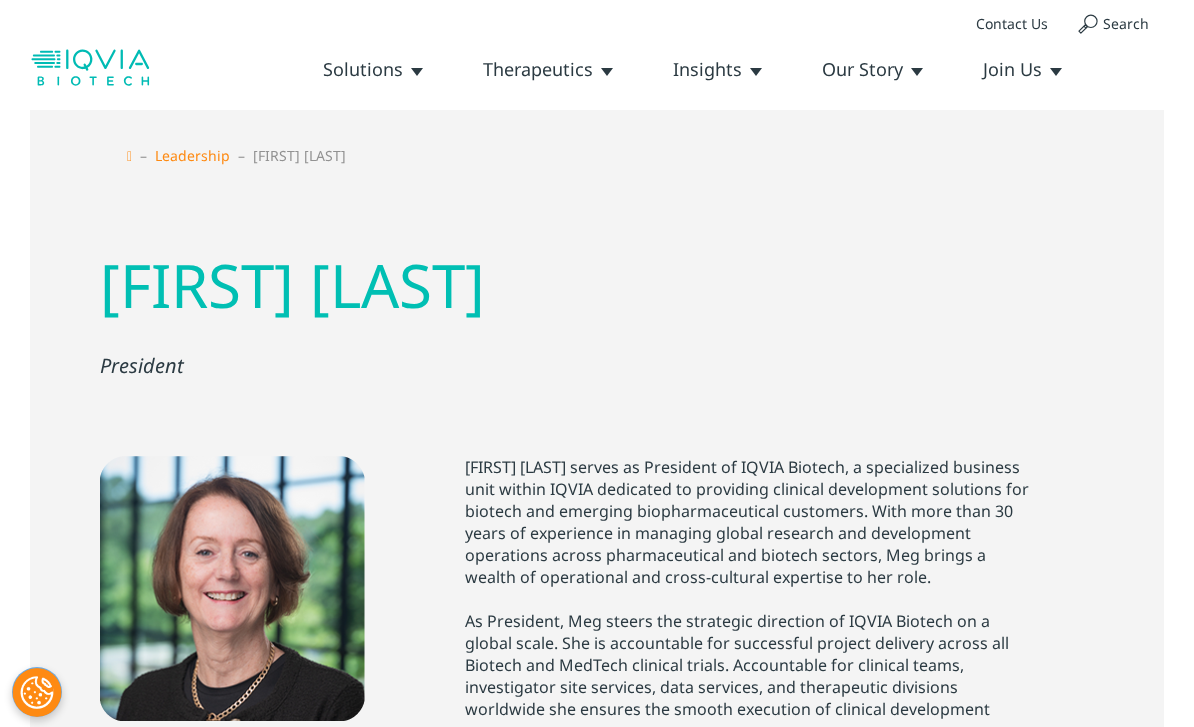 click on "Megan Hooton
President" at bounding box center [597, 315] 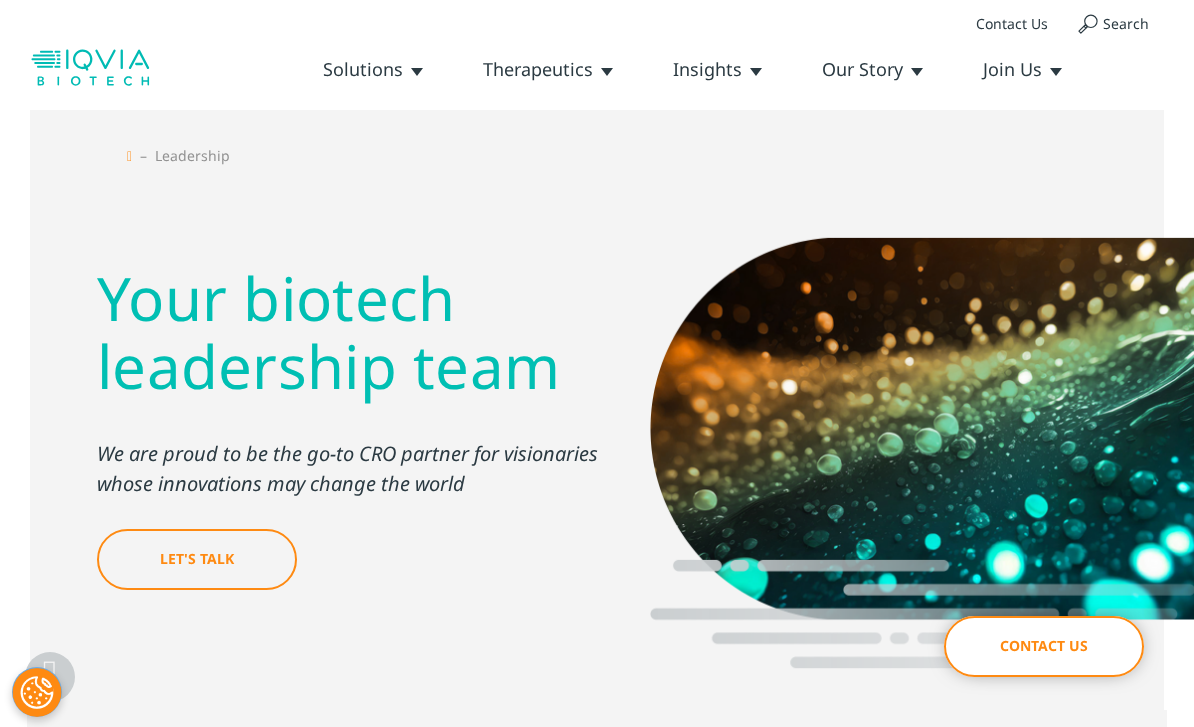 click on "[FIRST] [LAST]" at bounding box center (484, 979) 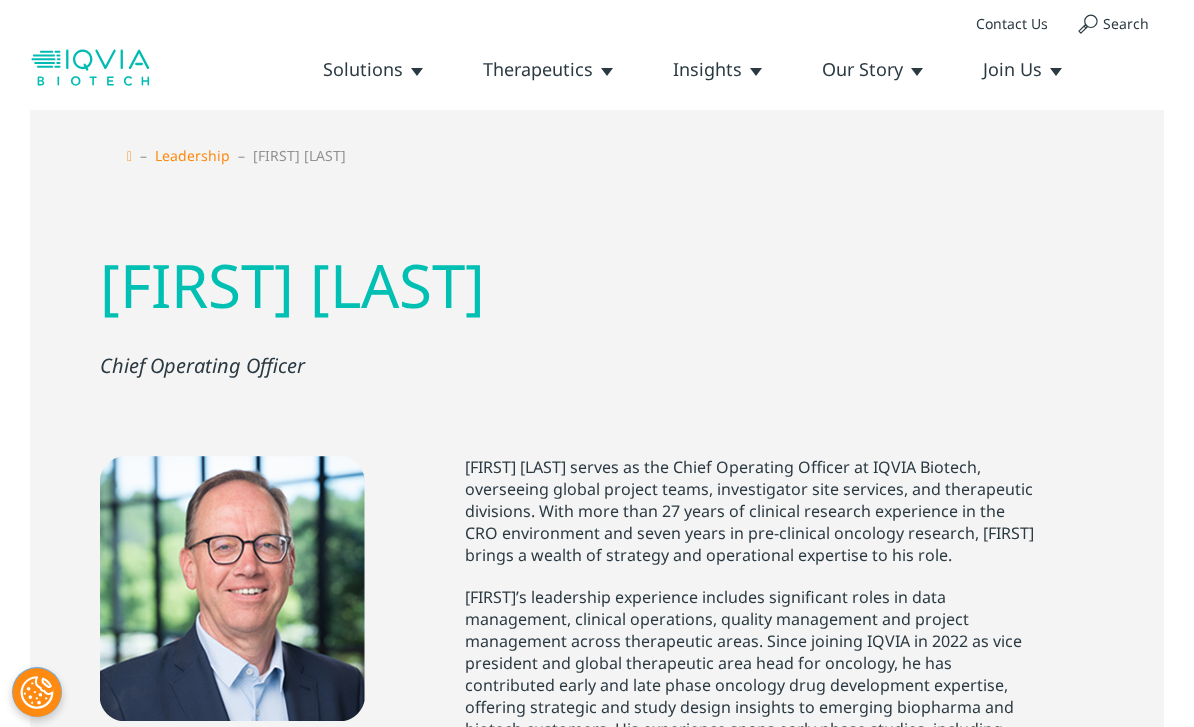 scroll, scrollTop: 0, scrollLeft: 0, axis: both 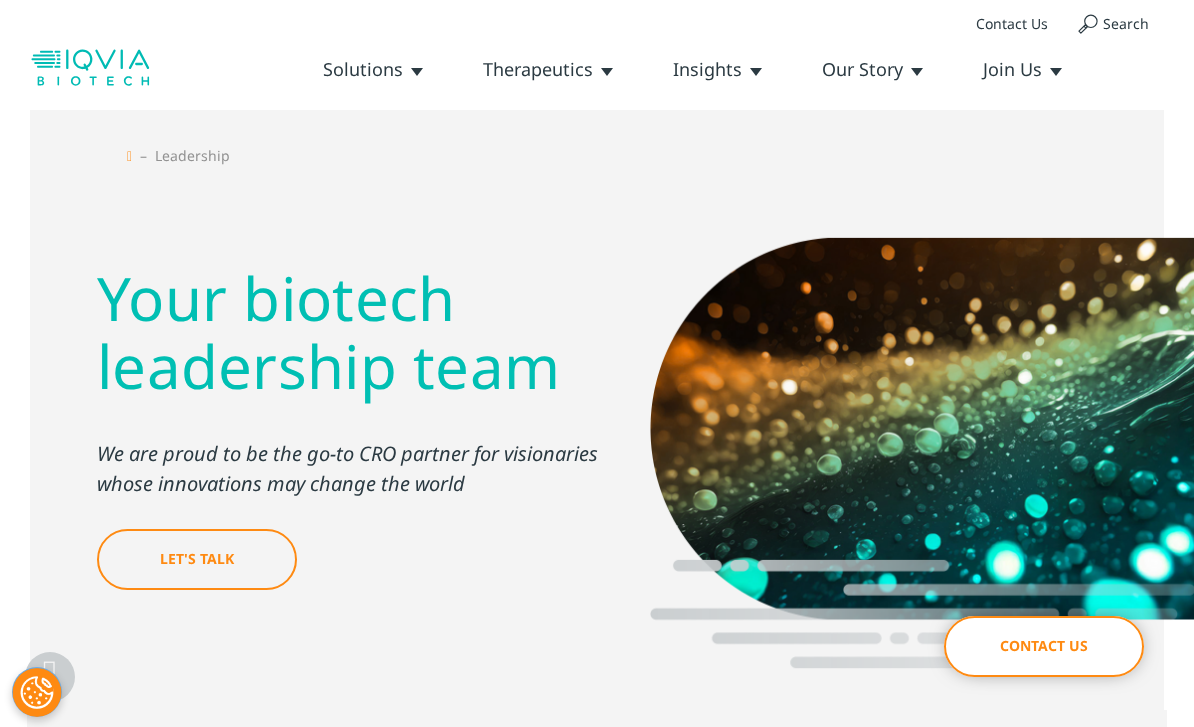 click on "[FIRST] [LAST], [TITLE]" at bounding box center (709, 994) 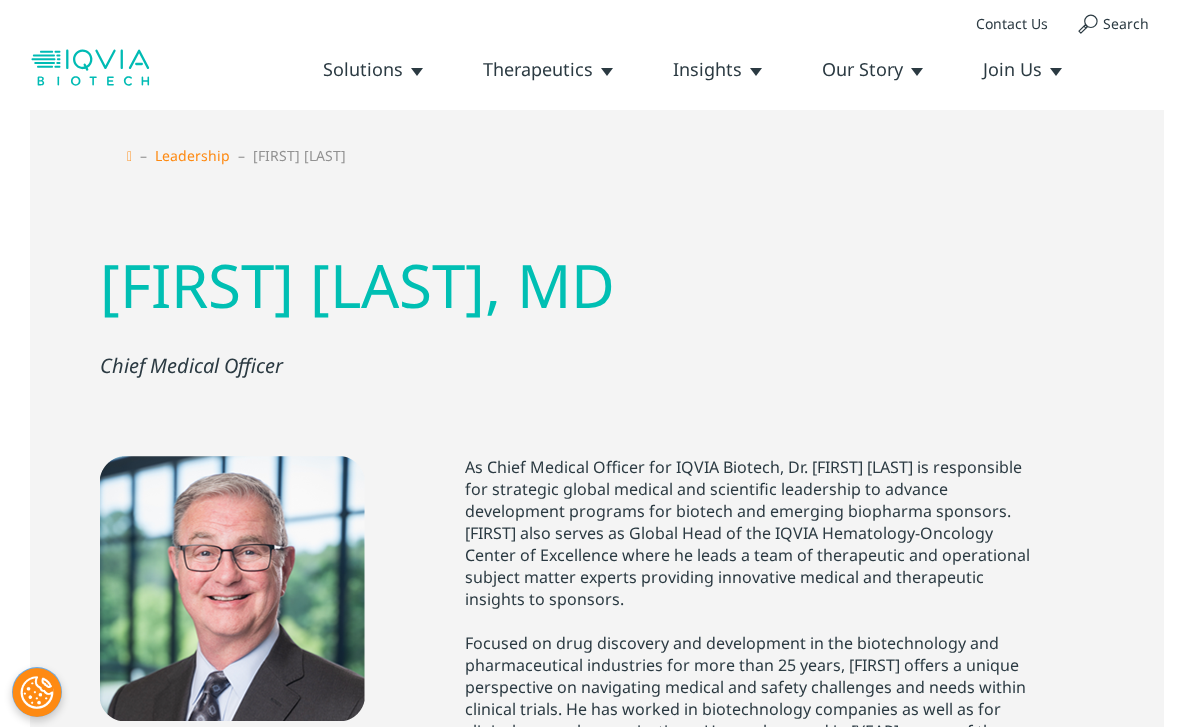 scroll, scrollTop: 0, scrollLeft: 0, axis: both 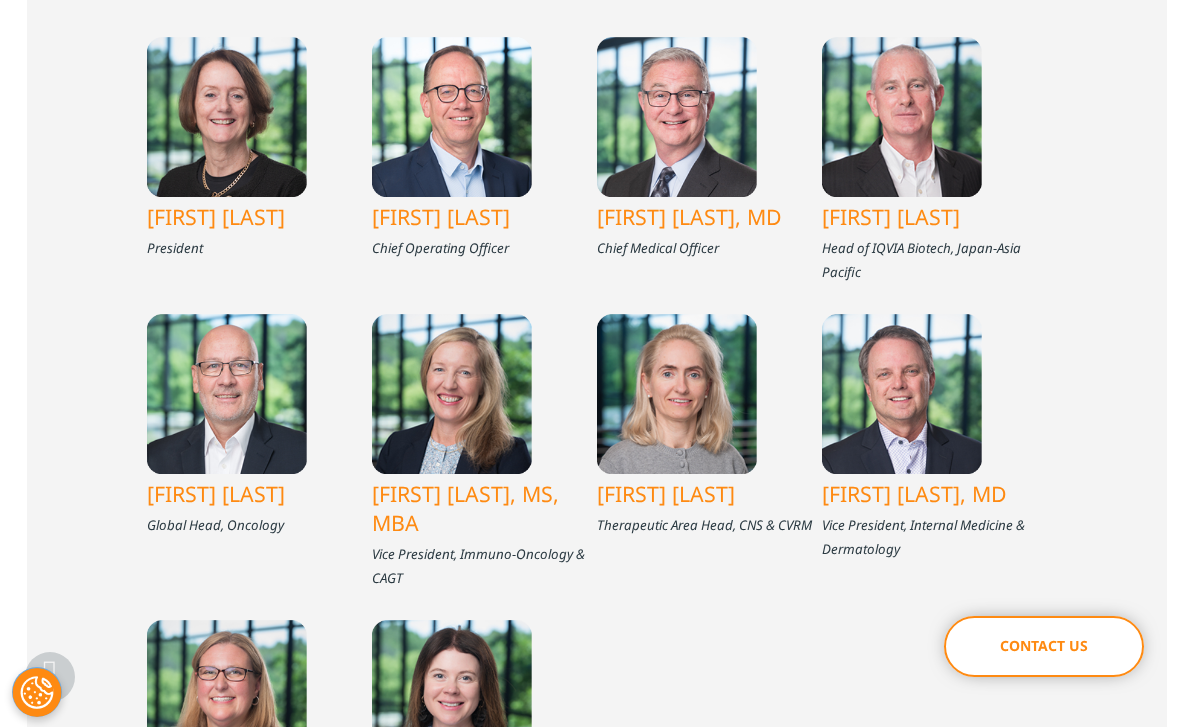 click on "[FIRST] [LAST]" at bounding box center (934, 216) 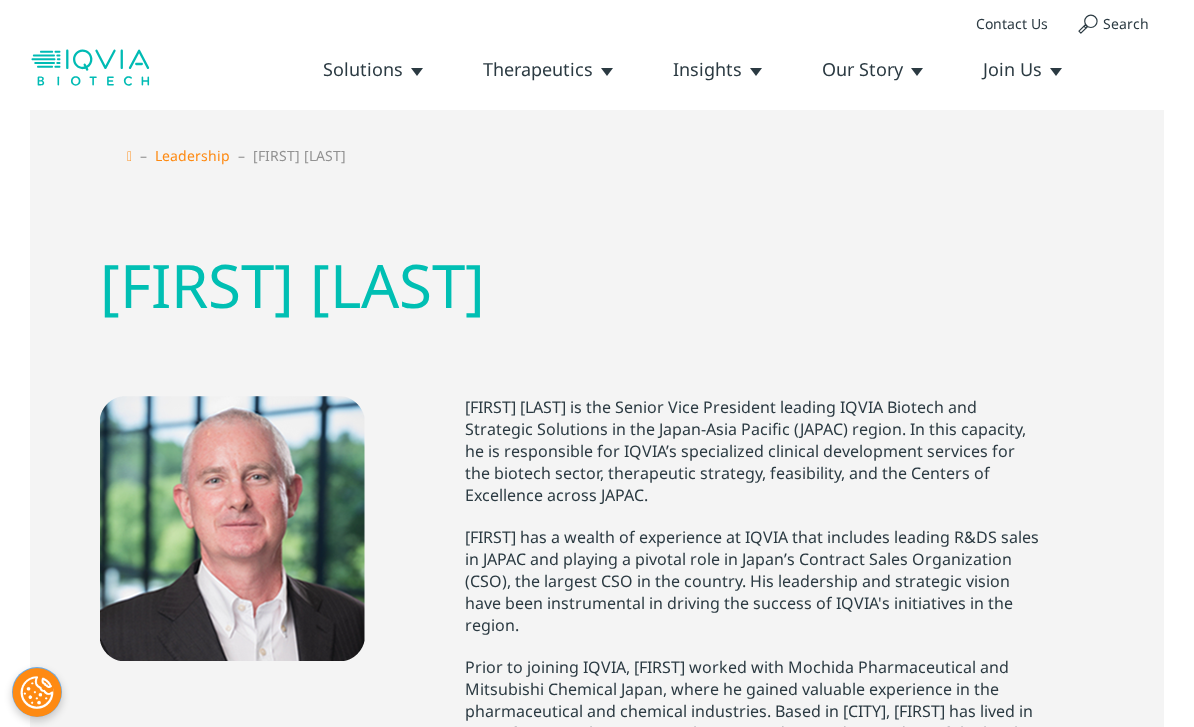 scroll, scrollTop: 0, scrollLeft: 0, axis: both 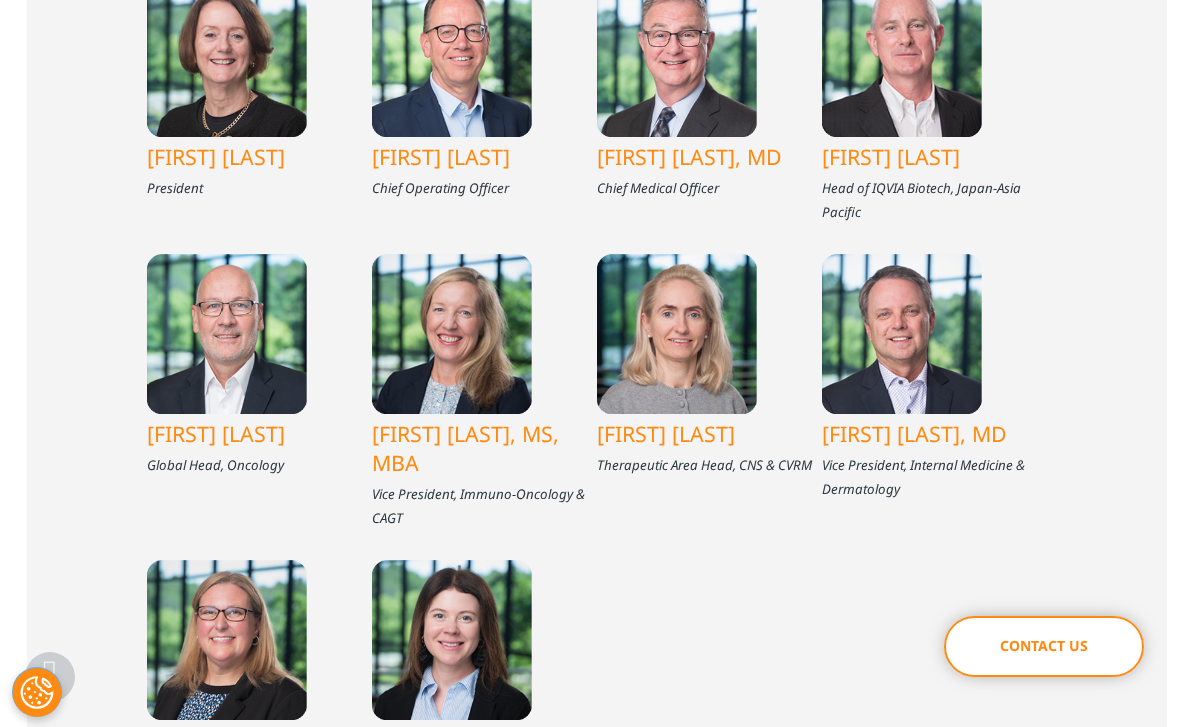 click at bounding box center (227, 334) 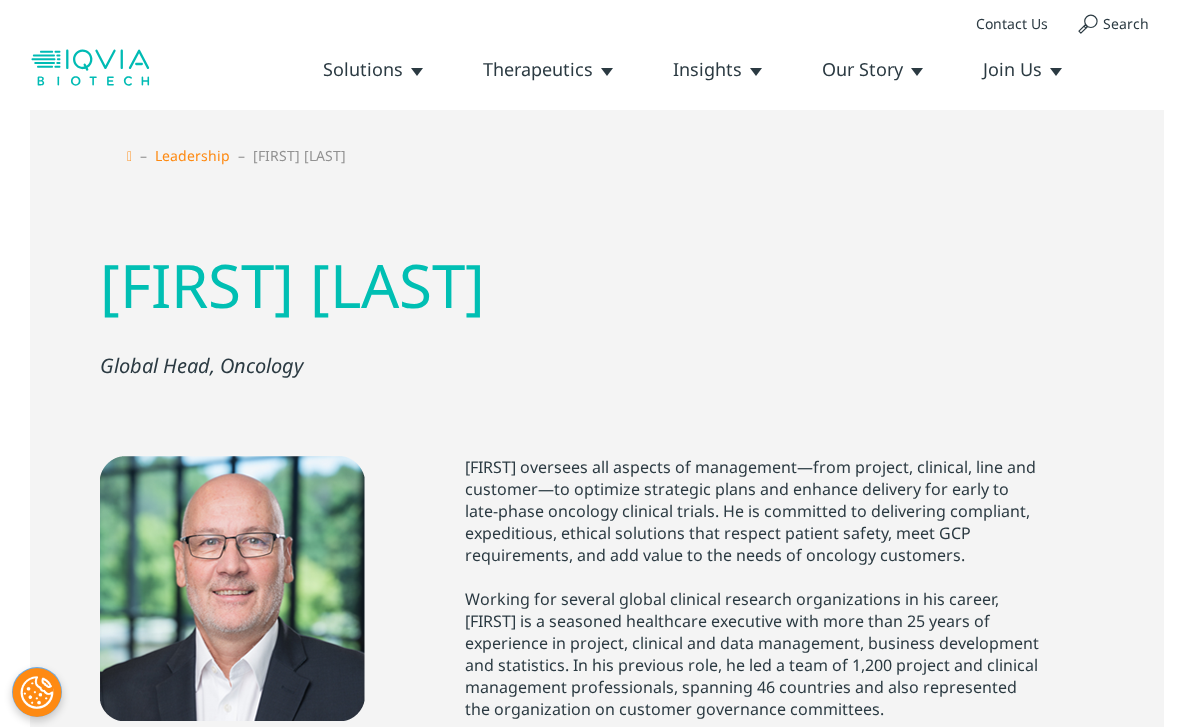scroll, scrollTop: 0, scrollLeft: 0, axis: both 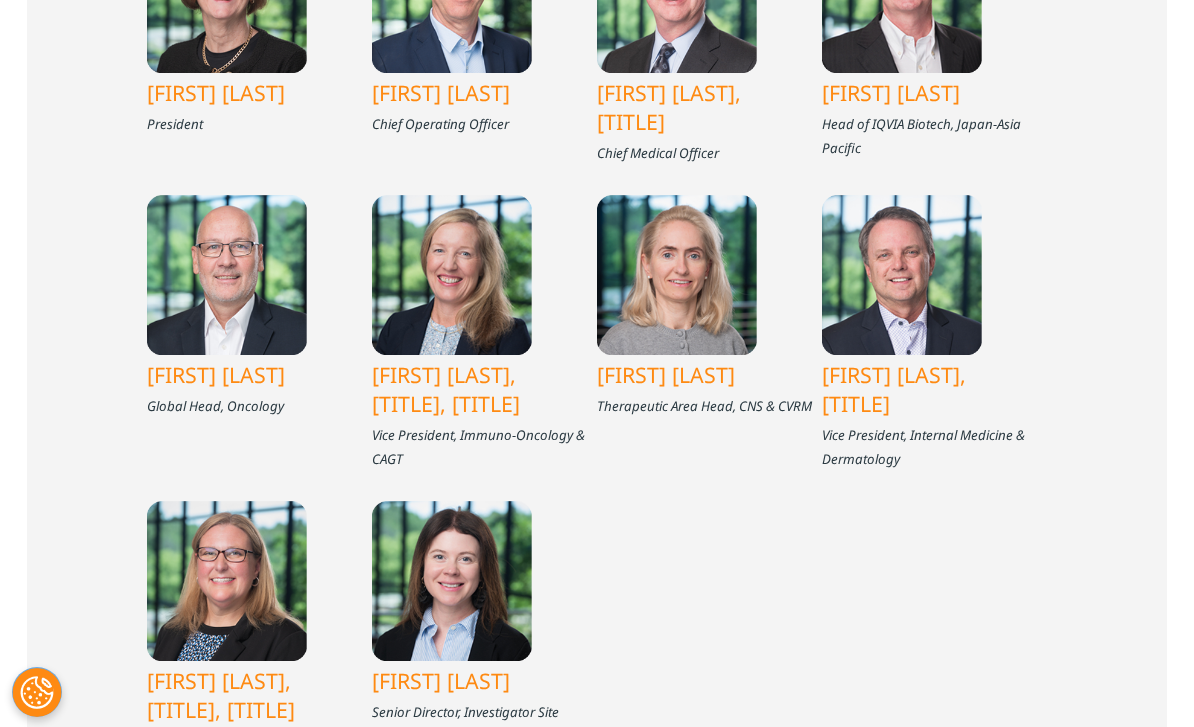 click on "[FIRST] [LAST]" at bounding box center [709, 374] 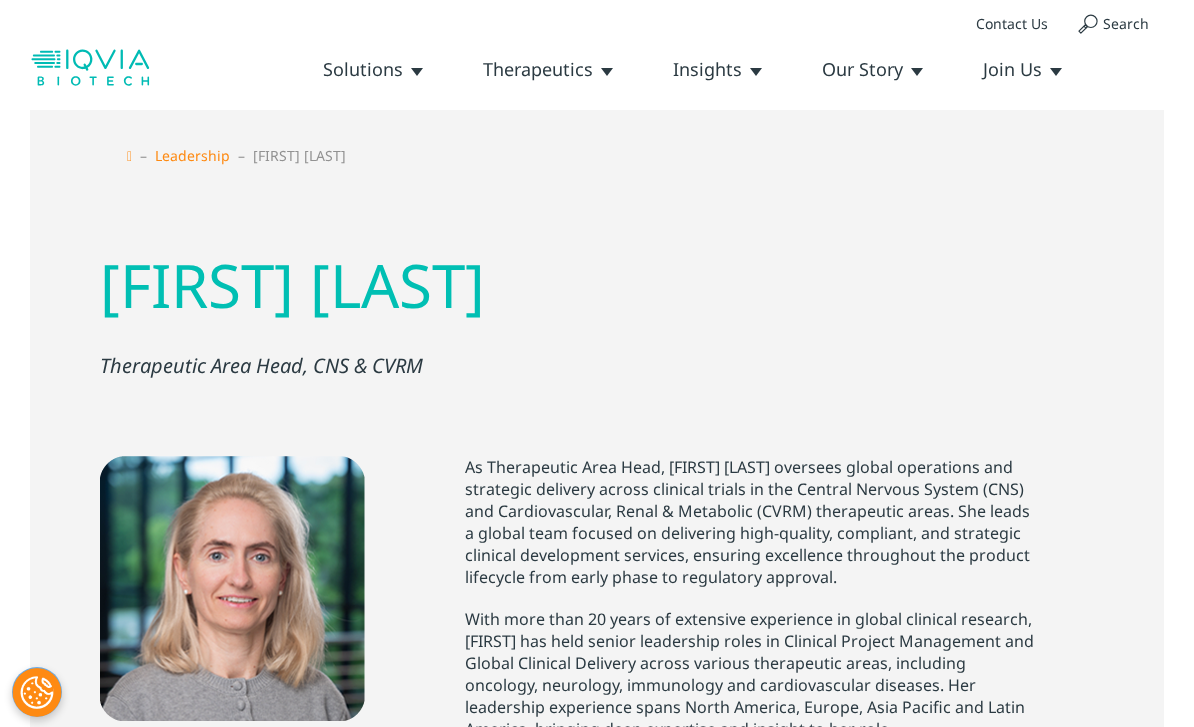 scroll, scrollTop: 183, scrollLeft: 0, axis: vertical 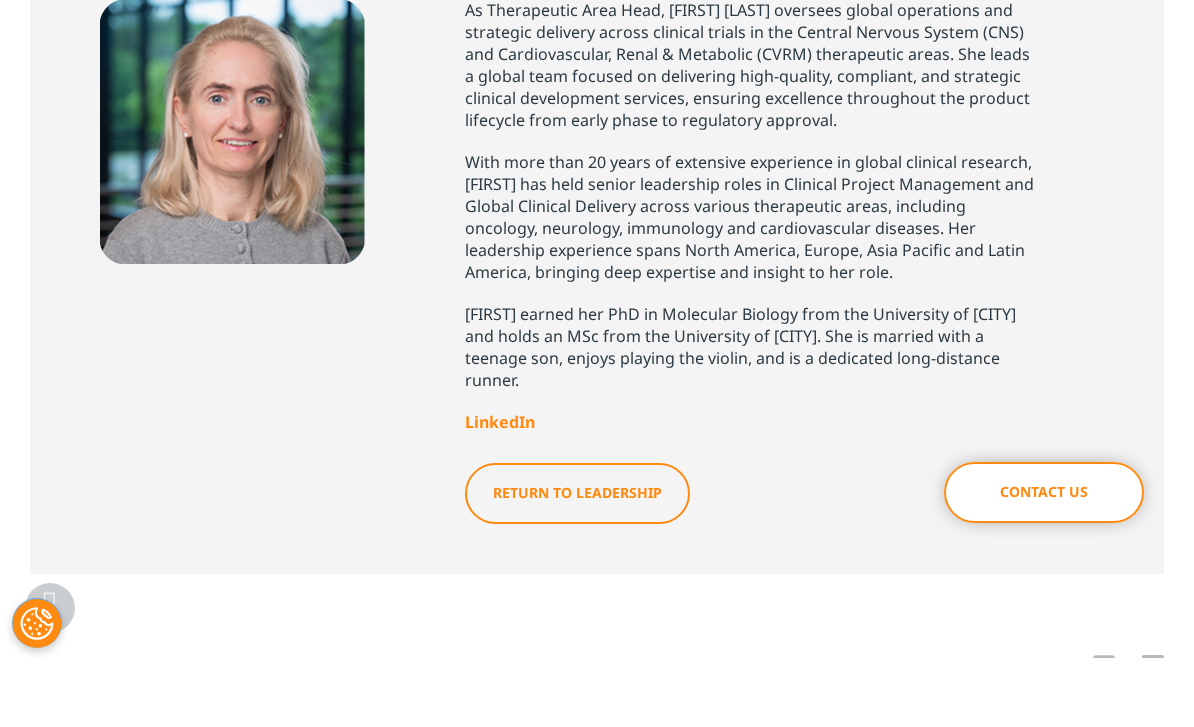 click on "As Therapeutic Area Head, [FIRST] [LAST] oversees global operations and strategic delivery across clinical trials in the Central Nervous System (CNS) and Cardiovascular, Renal & Metabolic (CVRM) therapeutic areas. She leads a global team focused on delivering high-quality, compliant, and strategic clinical development services, ensuring excellence throughout the product lifecycle from early phase to regulatory approval.
With more than 20 years of extensive experience in global clinical research, [FIRST] has held senior leadership roles in Clinical Project Management and Global Clinical Delivery across various therapeutic areas, including oncology, neurology, immunology and cardiovascular diseases. Her leadership experience spans North America, Europe, Asia Pacific and Latin America, bringing deep expertise and insight to her role.
LinkedIn" at bounding box center [597, 250] 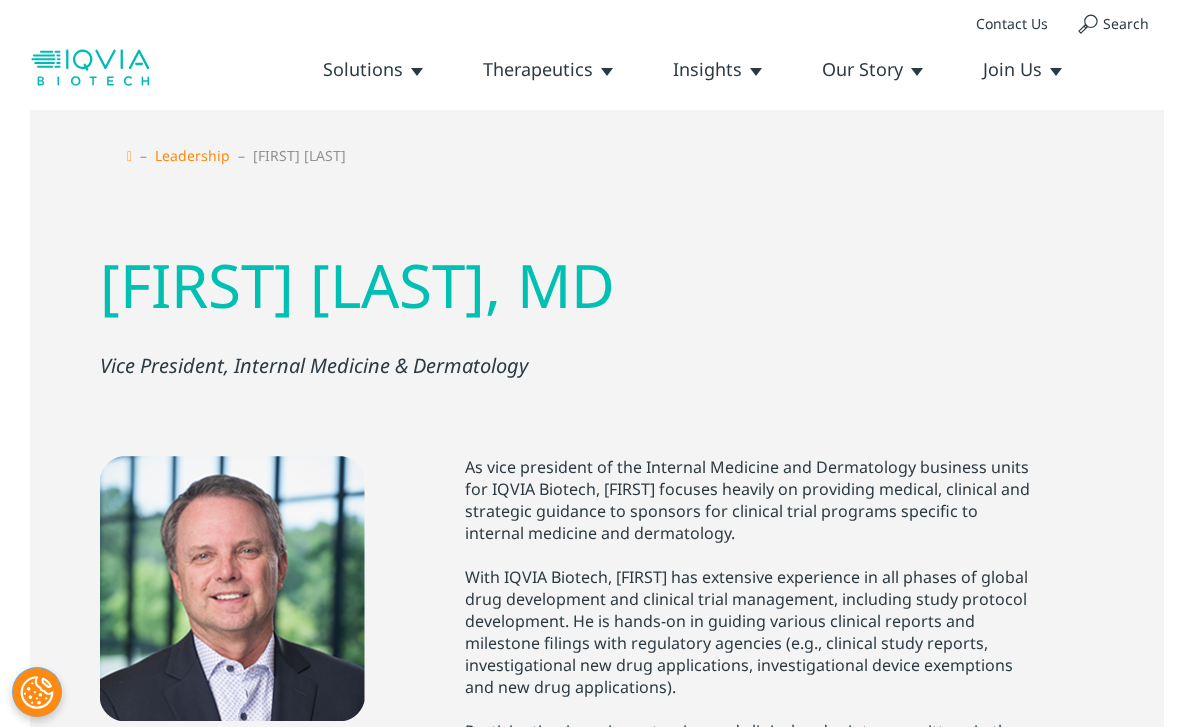 scroll, scrollTop: 0, scrollLeft: 0, axis: both 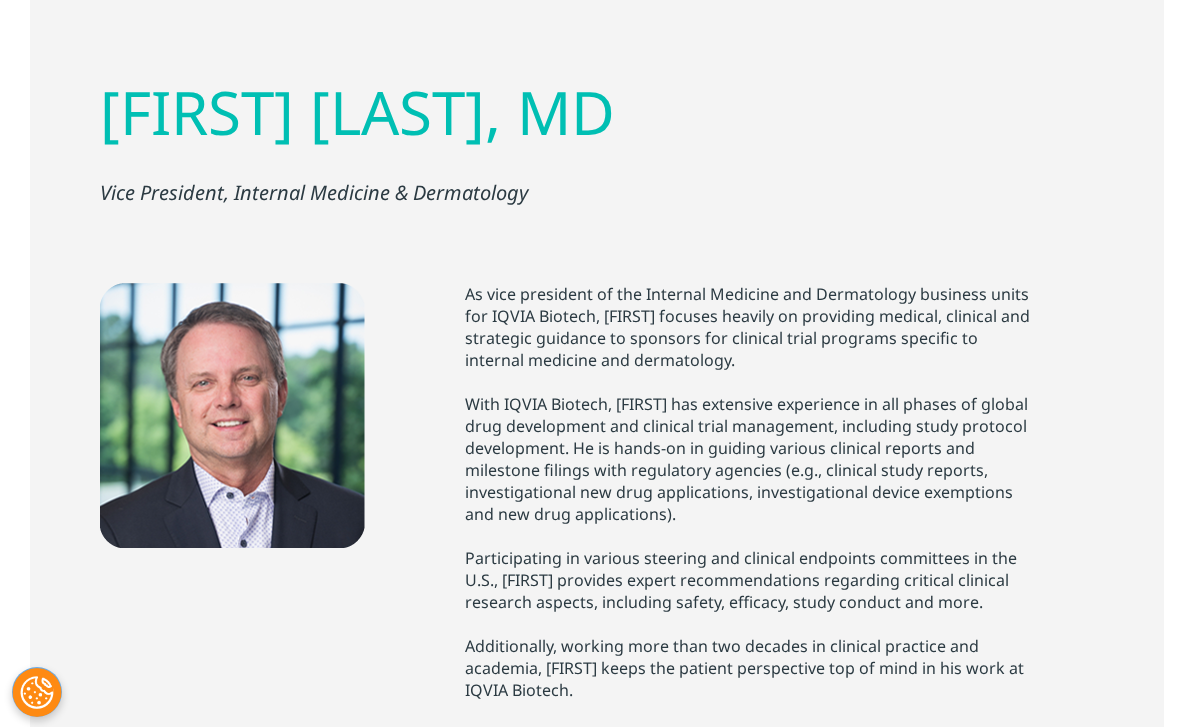 click on "Raymond Cook, MD
Vice President, Internal Medicine & Dermatology" at bounding box center [597, 142] 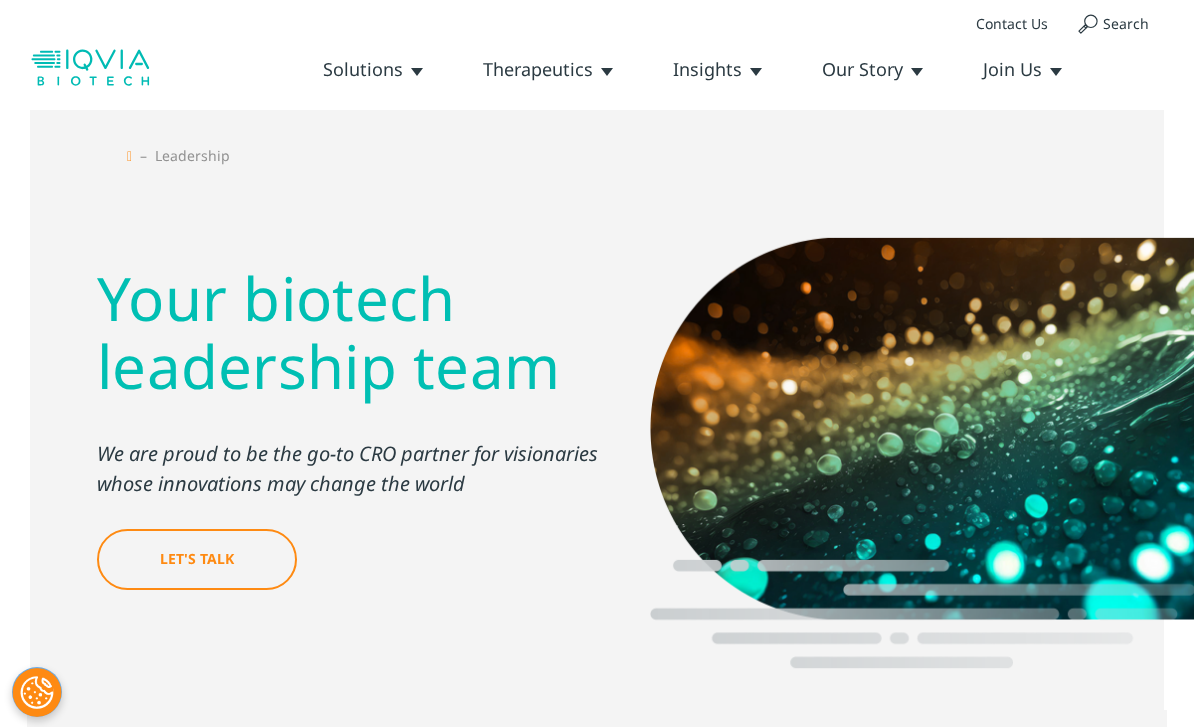 scroll, scrollTop: 998, scrollLeft: 0, axis: vertical 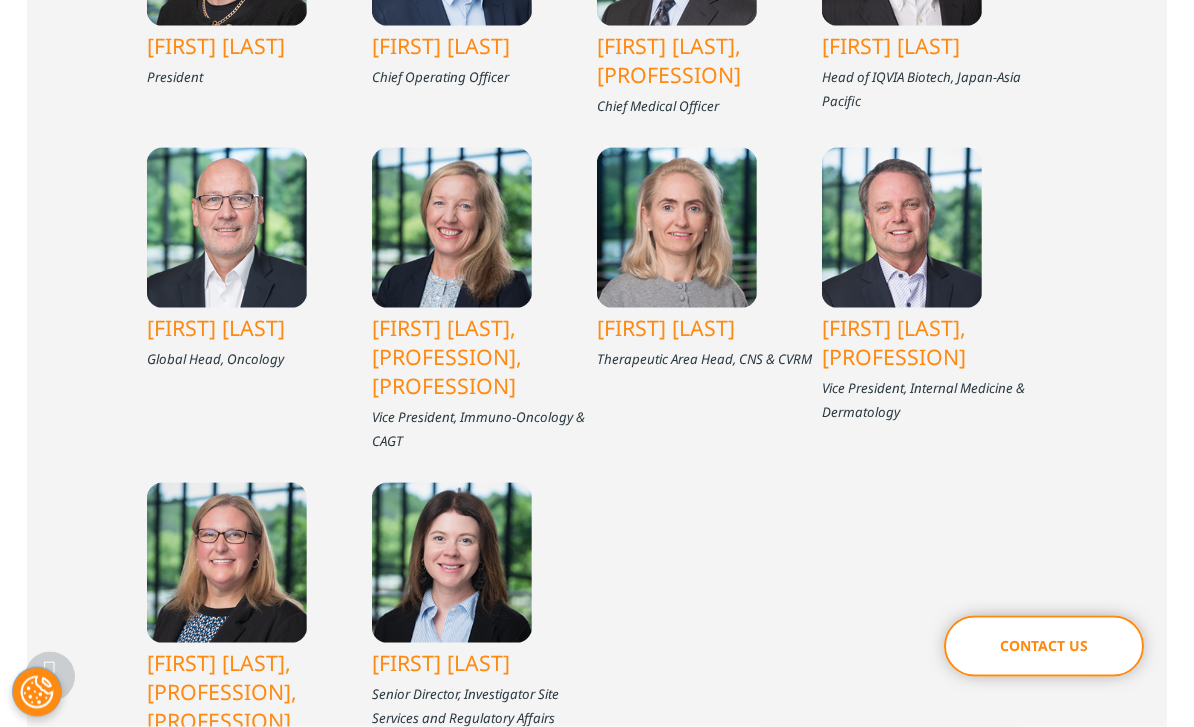 click on "[FIRST] [LAST]" at bounding box center (709, 327) 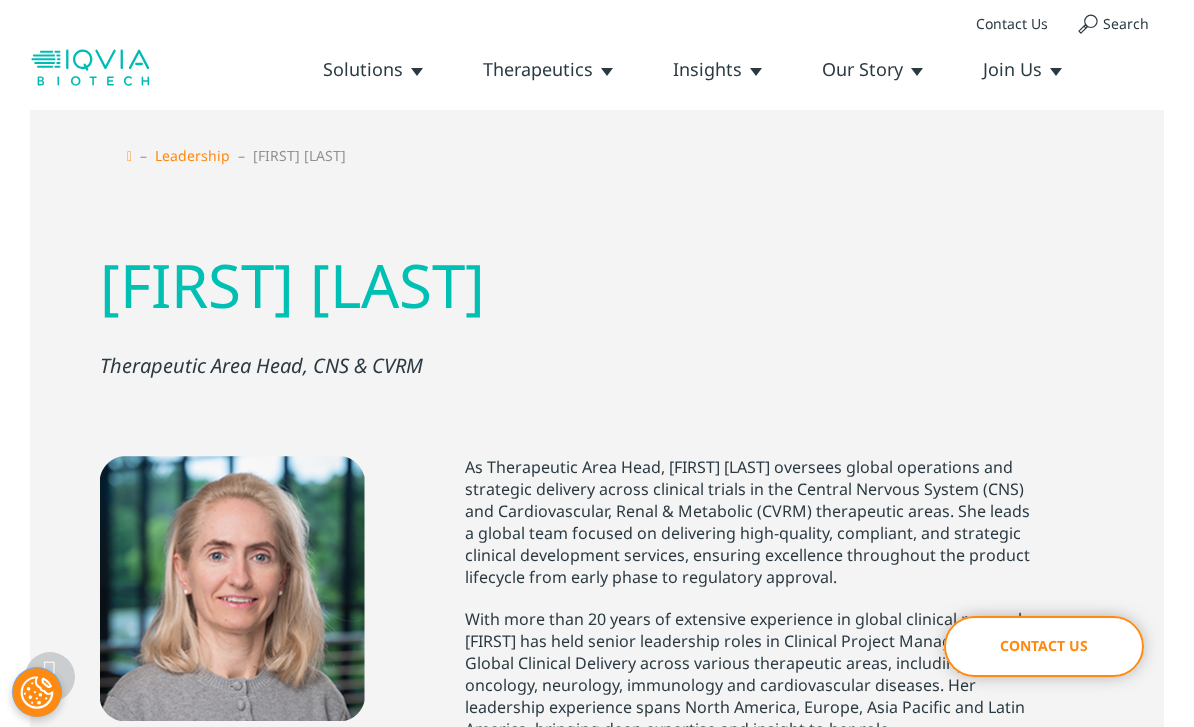 scroll, scrollTop: 369, scrollLeft: 0, axis: vertical 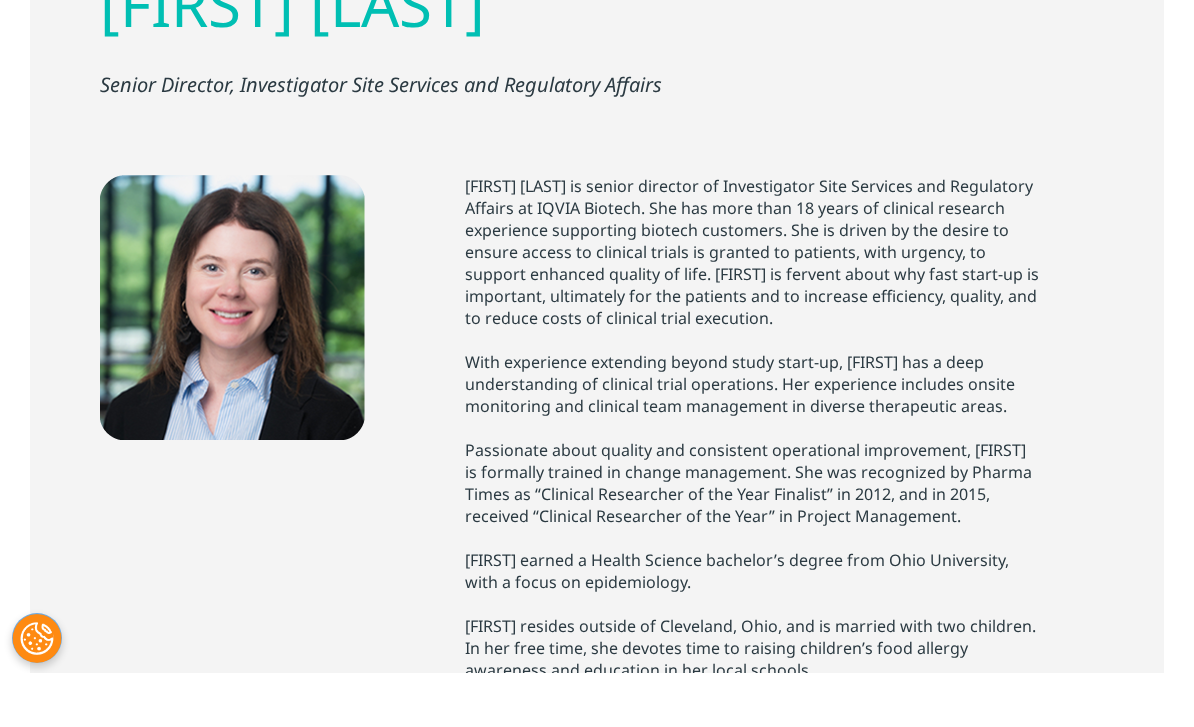 click on "Senior Director, Investigator Site Services and Regulatory Affairs" at bounding box center (597, 129) 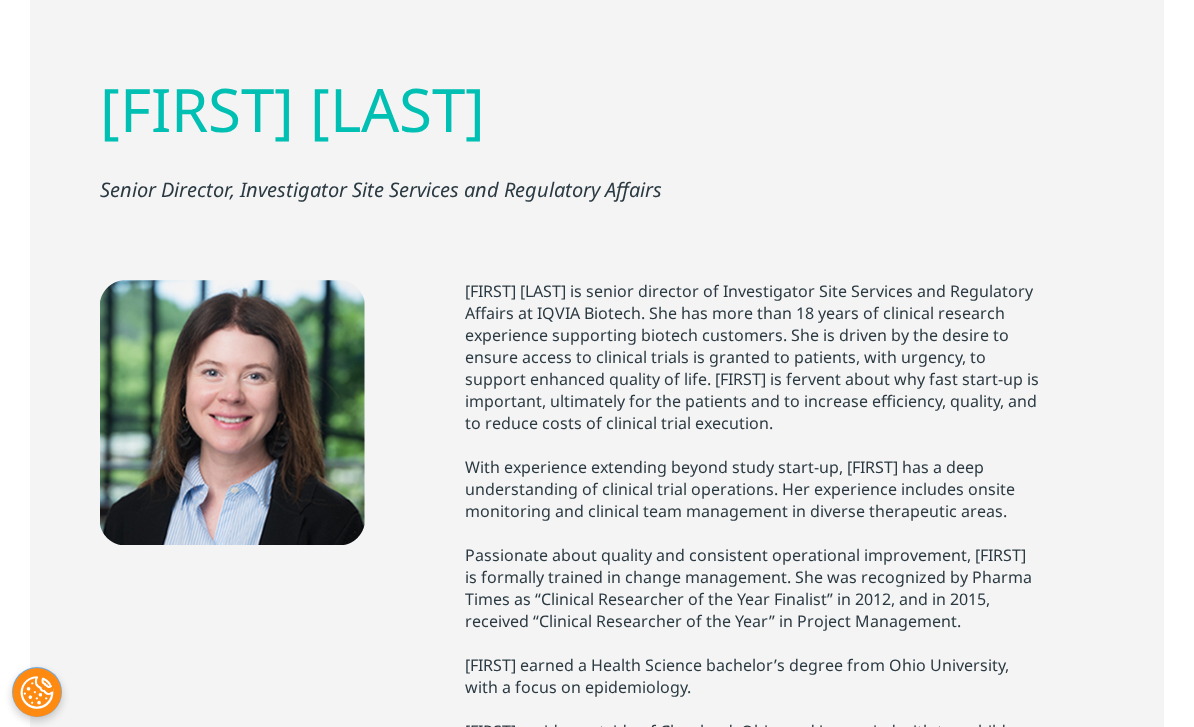 scroll, scrollTop: 97, scrollLeft: 0, axis: vertical 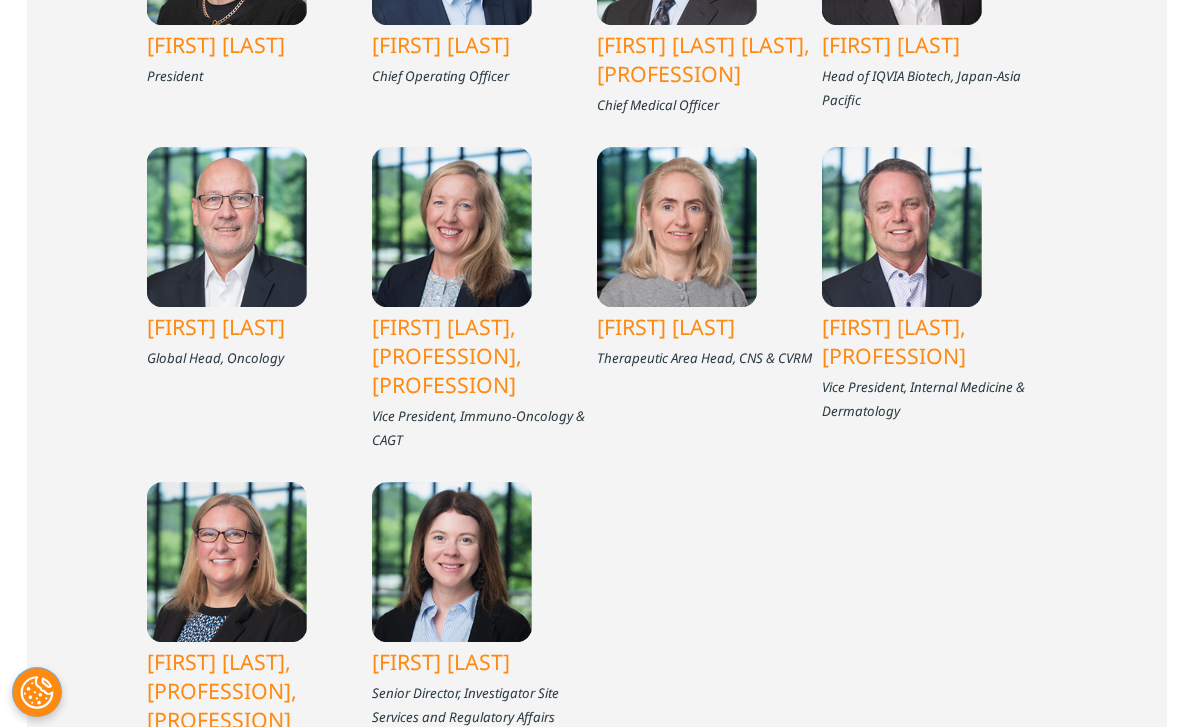 click on "Therapeutic Area Head, CNS & CVRM" at bounding box center (709, 358) 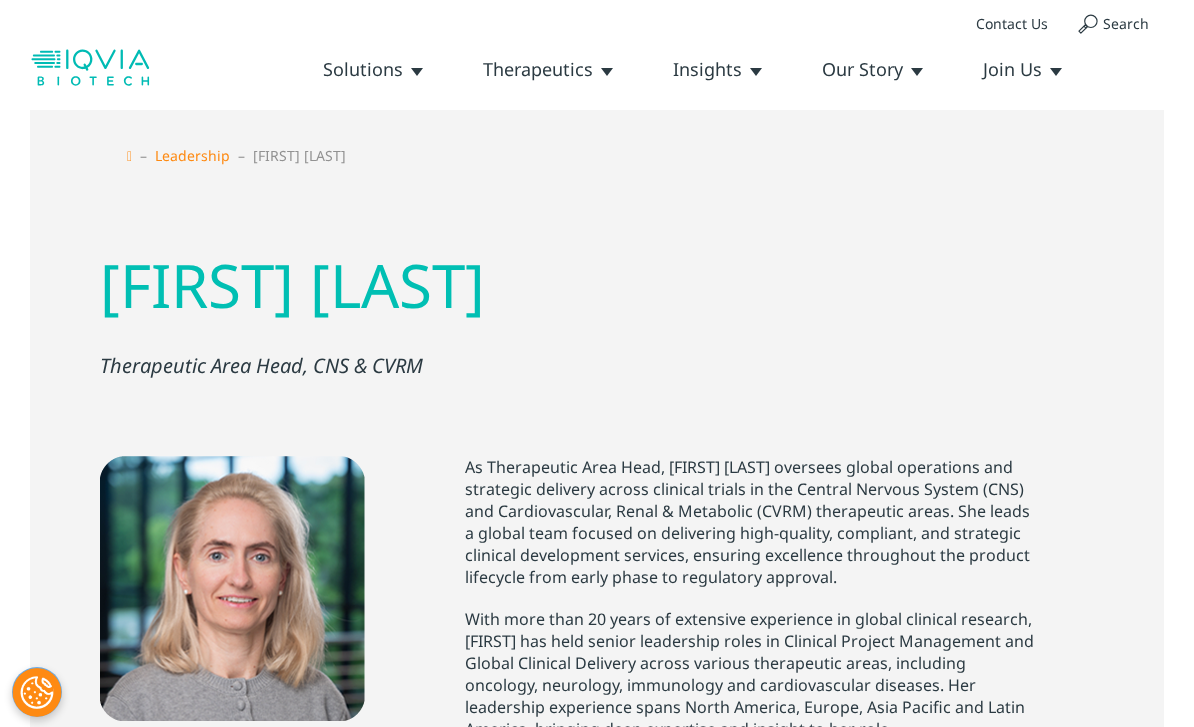 scroll, scrollTop: 169, scrollLeft: 0, axis: vertical 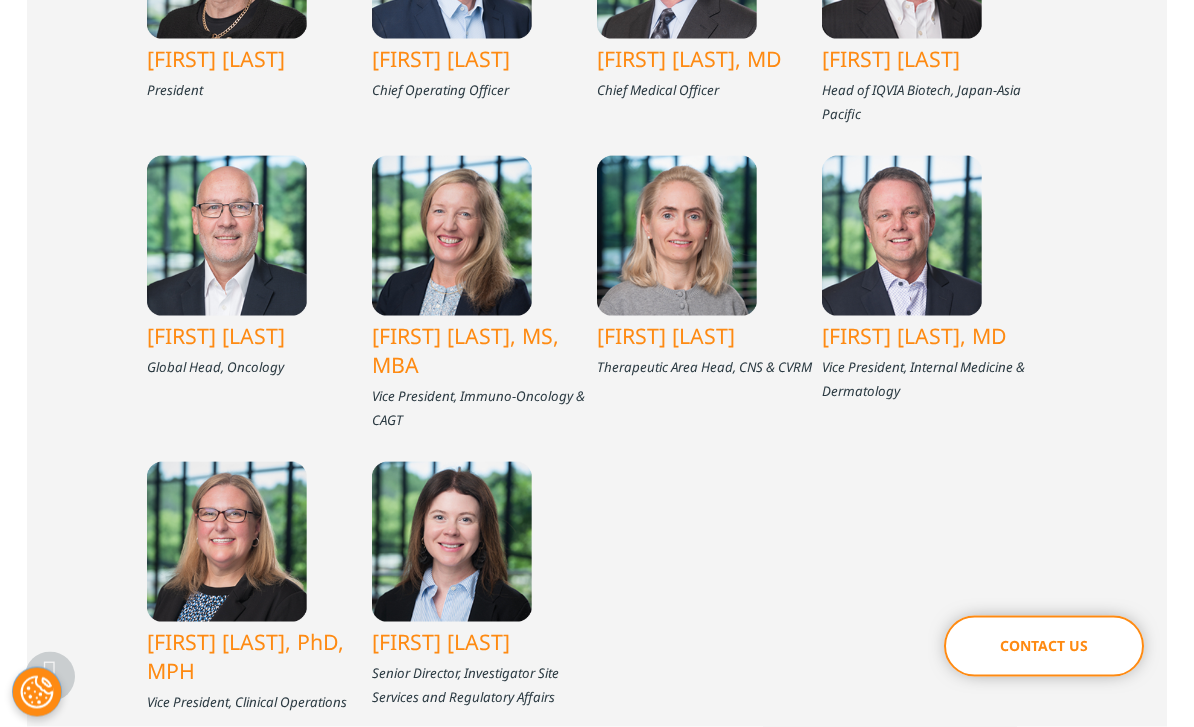 click on "[FIRST] [LAST], [STATE], [DEGREE]" at bounding box center [484, 350] 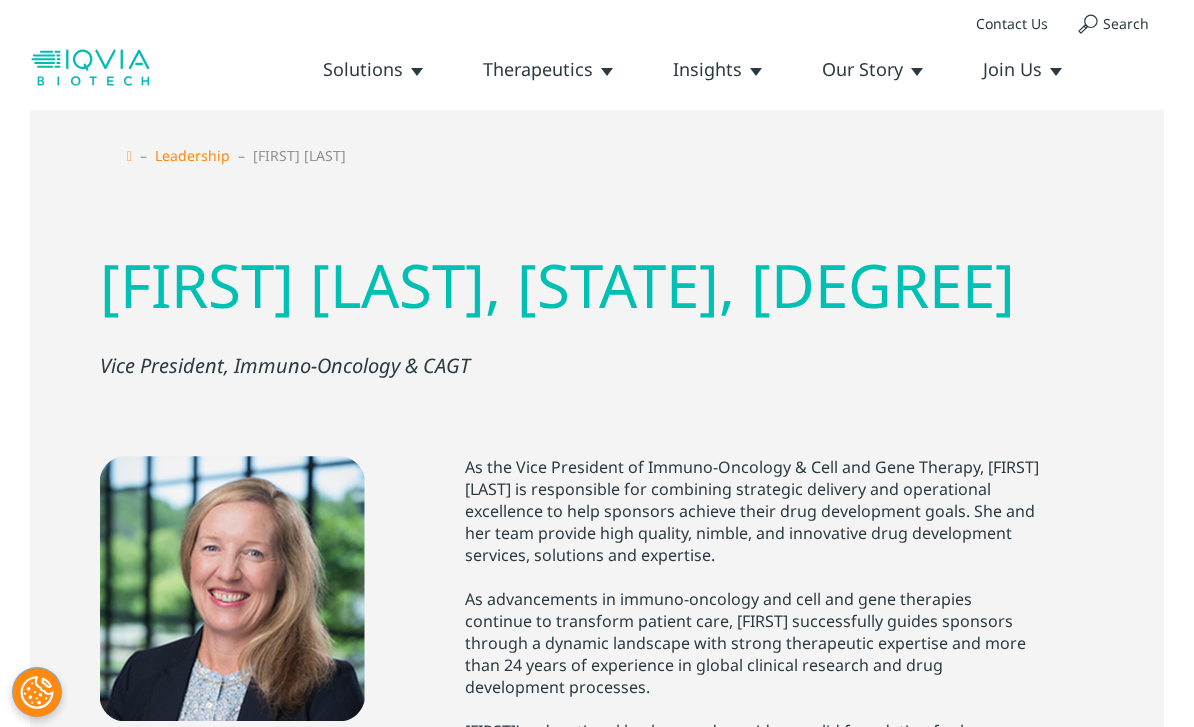 scroll, scrollTop: 0, scrollLeft: 0, axis: both 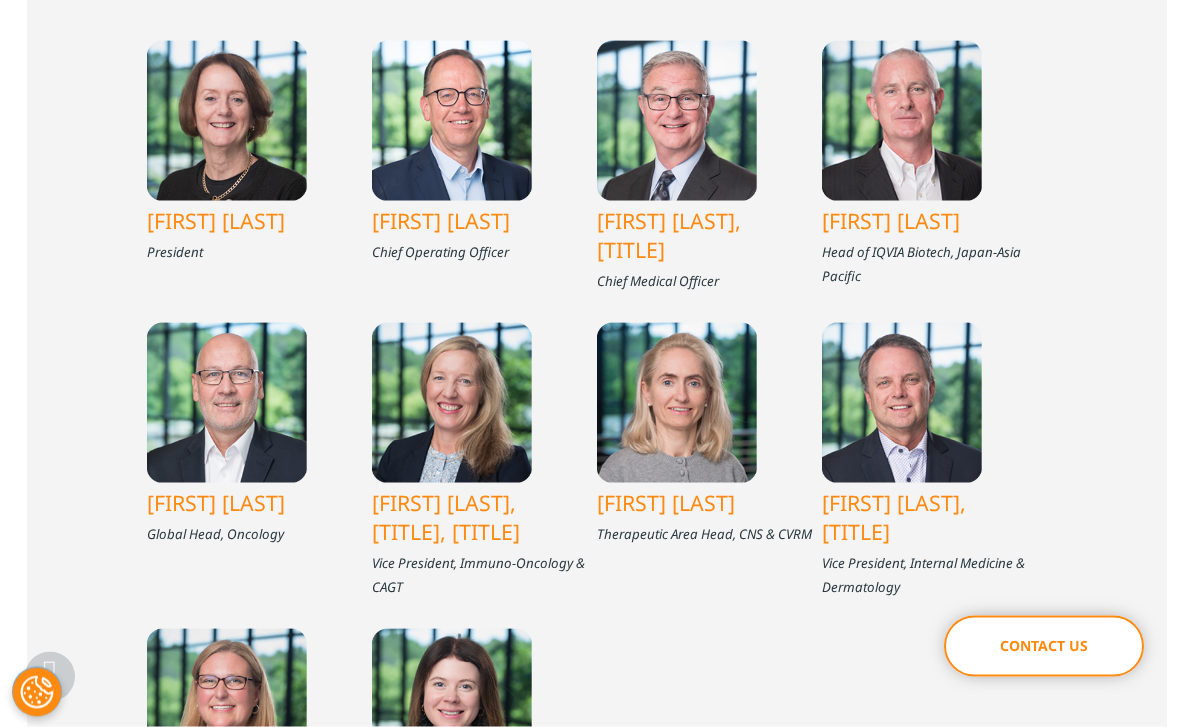 click on "[FIRST] [LAST]" at bounding box center (709, 502) 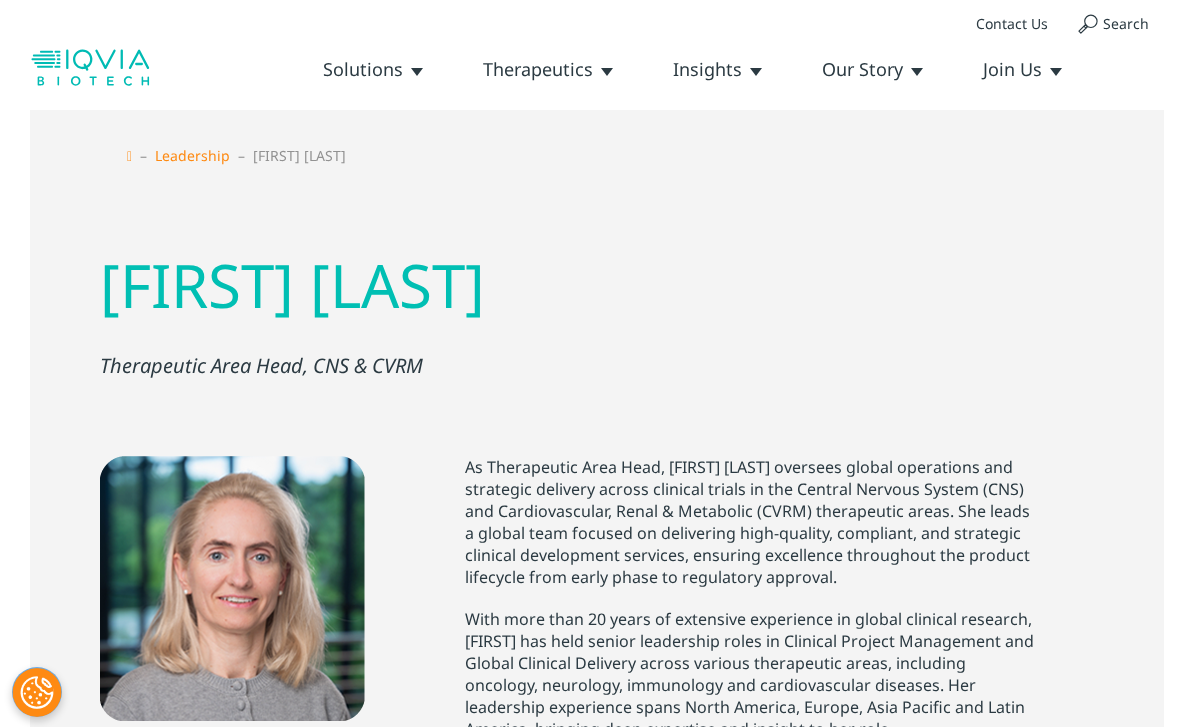 scroll, scrollTop: 224, scrollLeft: 0, axis: vertical 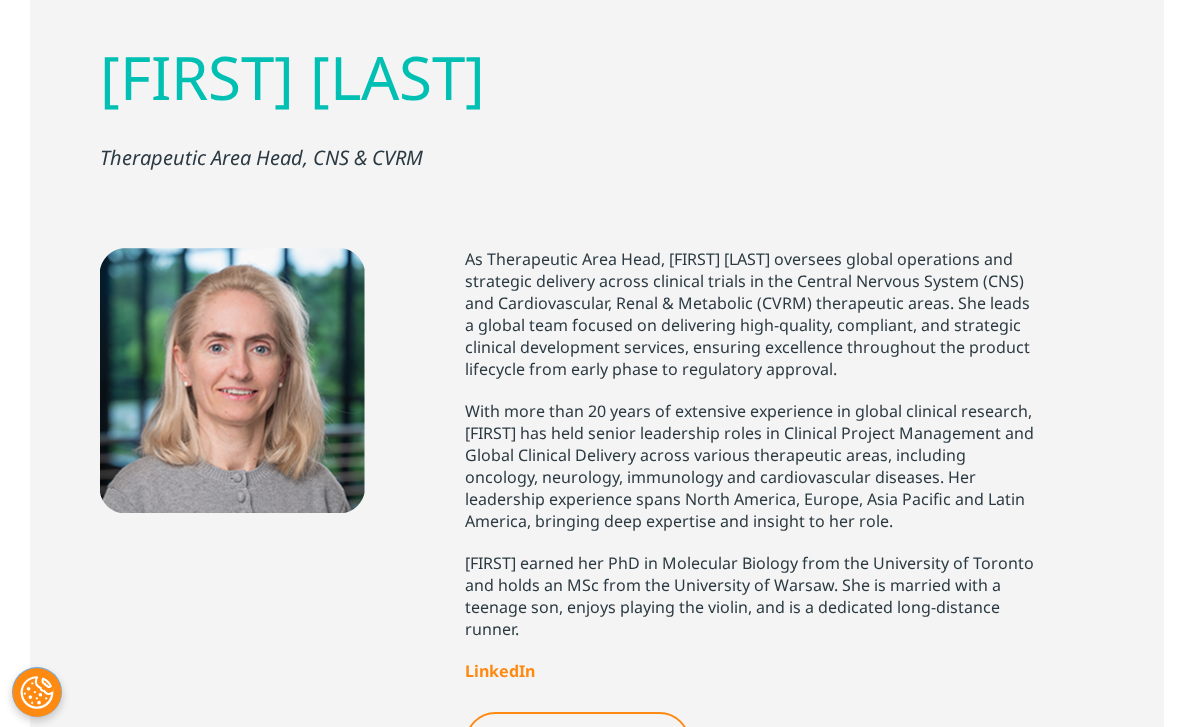 click on "LinkedIn" at bounding box center [500, 671] 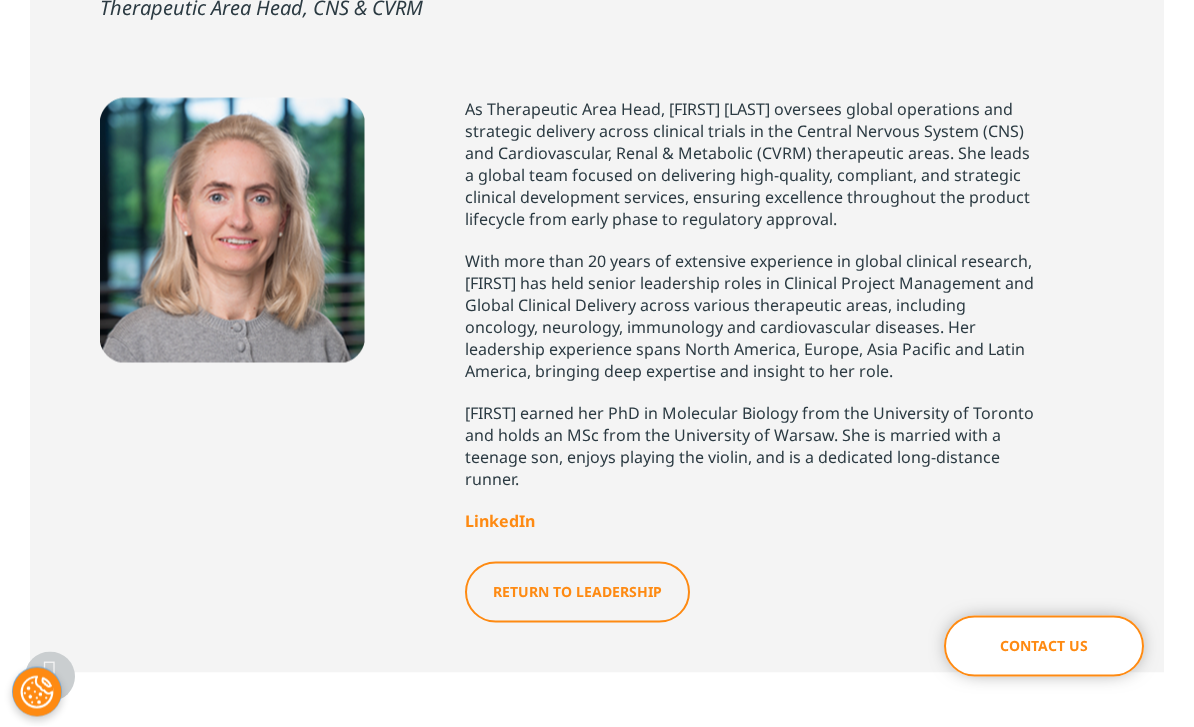 scroll, scrollTop: 359, scrollLeft: 0, axis: vertical 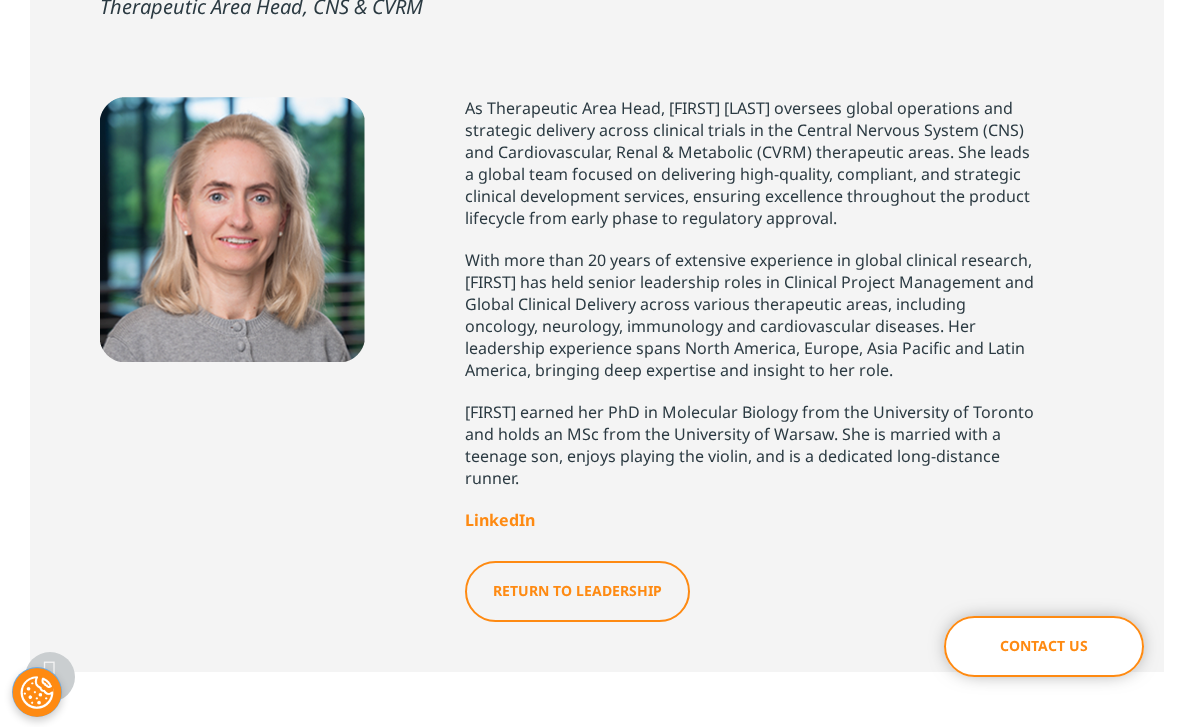 click on "LinkedIn" at bounding box center (500, 520) 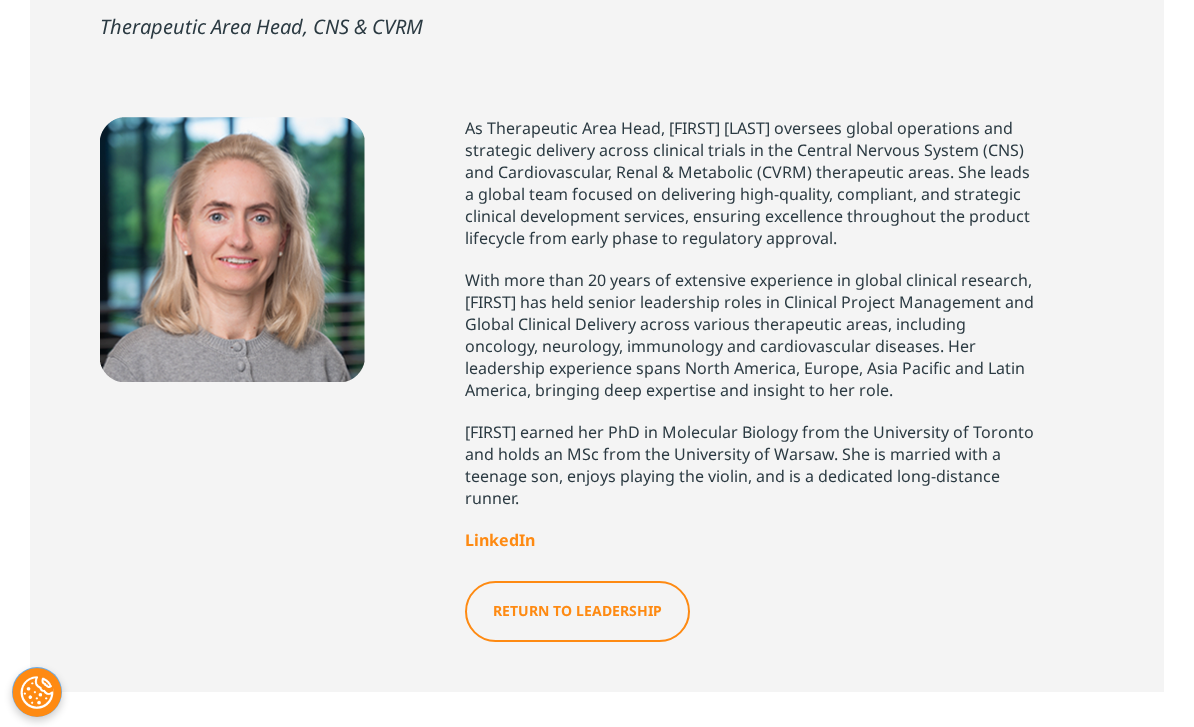 scroll, scrollTop: 16, scrollLeft: 0, axis: vertical 